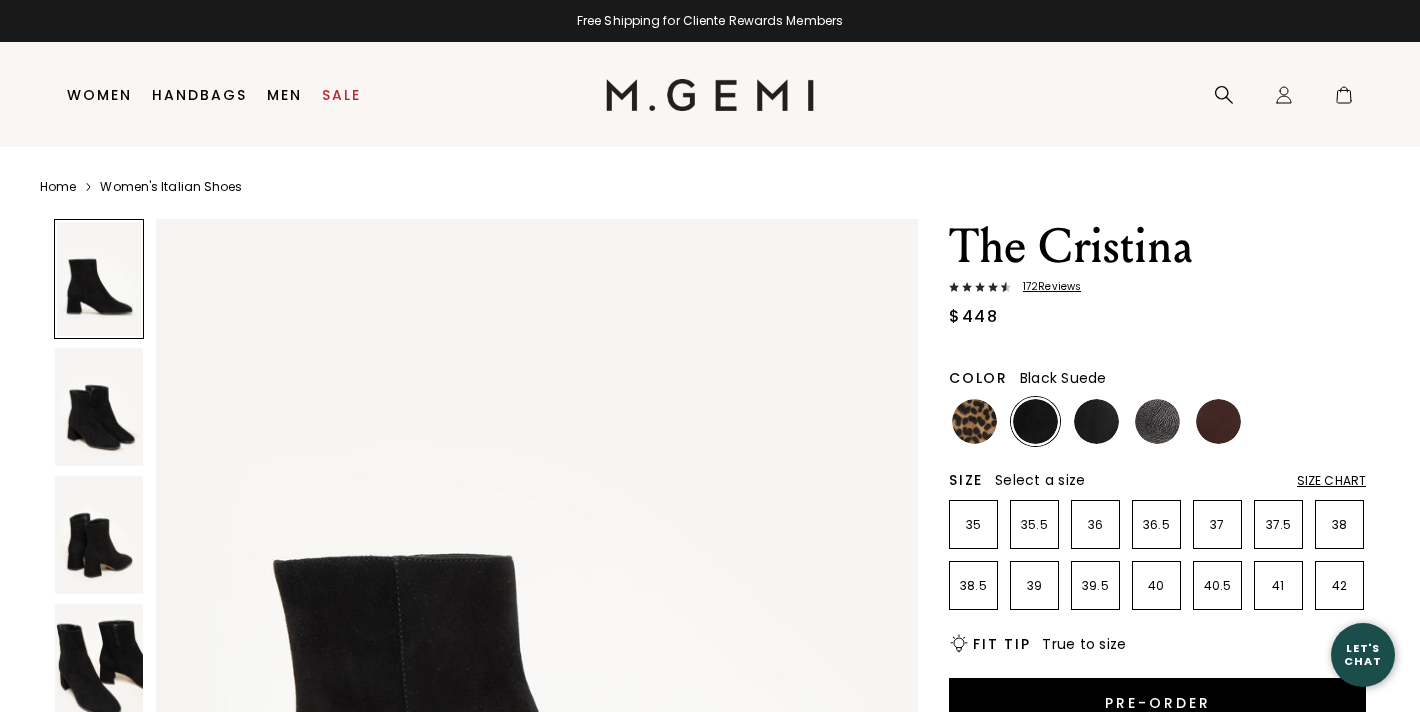 scroll, scrollTop: 0, scrollLeft: 0, axis: both 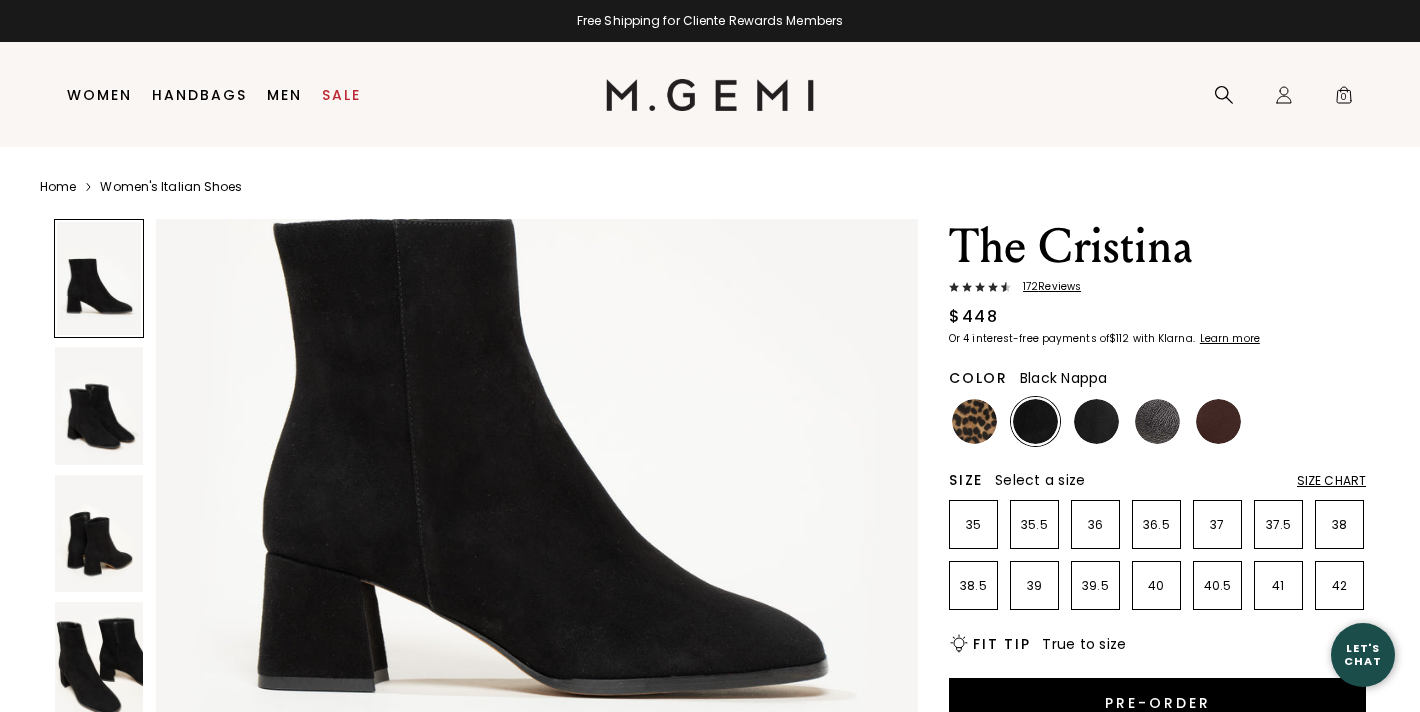 click at bounding box center (1096, 421) 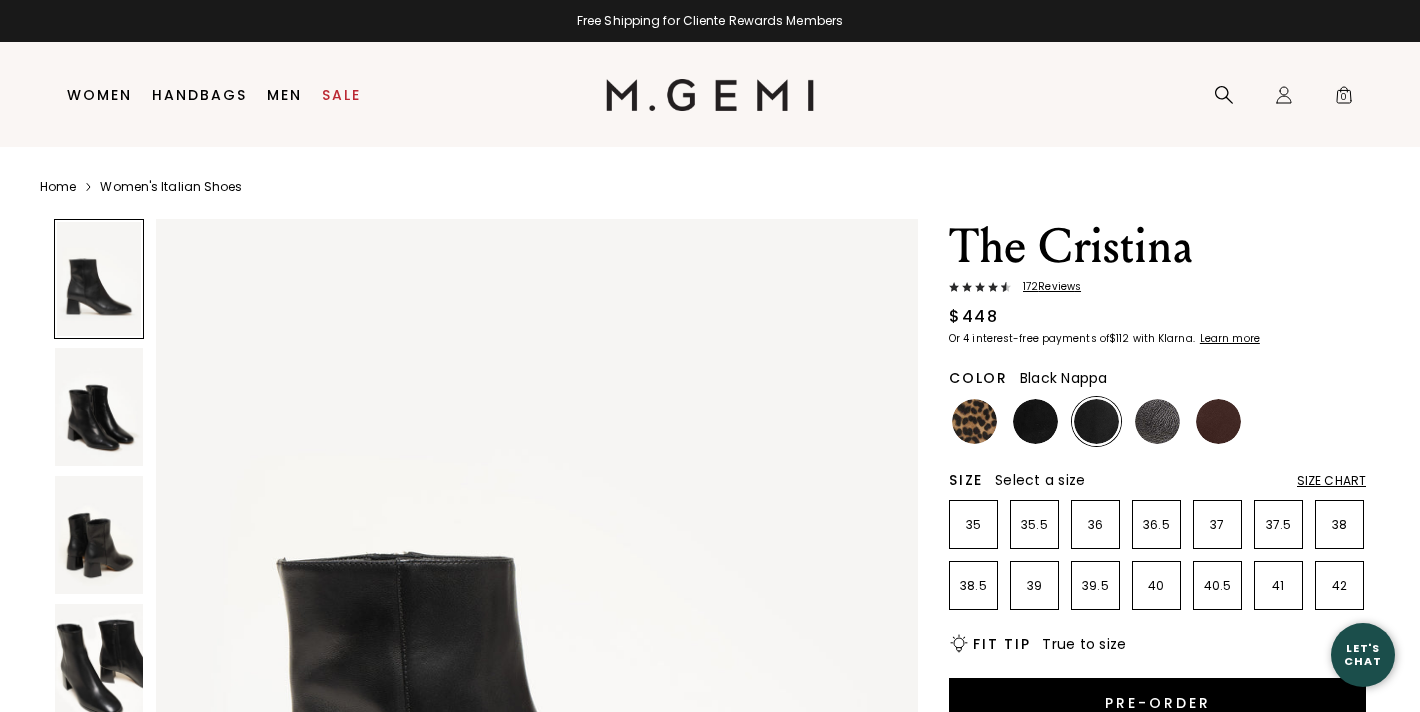 scroll, scrollTop: 0, scrollLeft: 0, axis: both 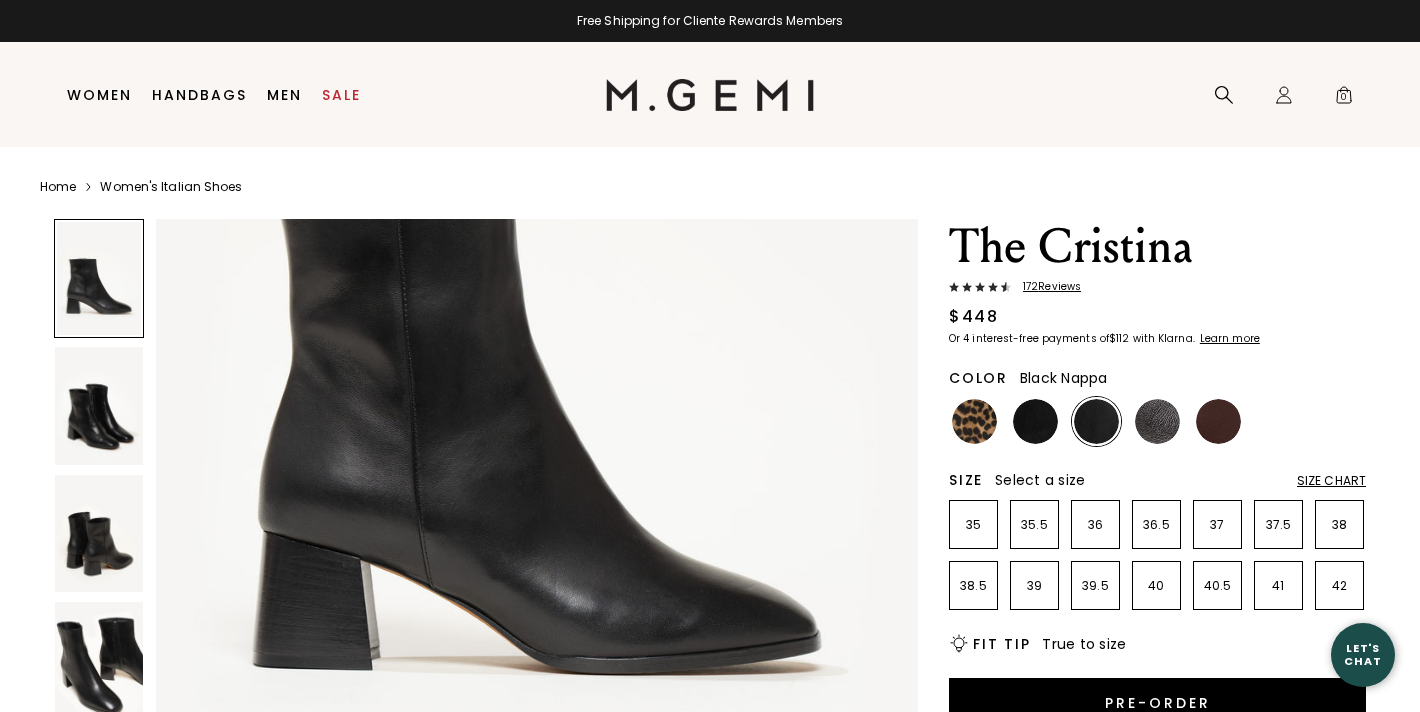 click at bounding box center [99, 533] 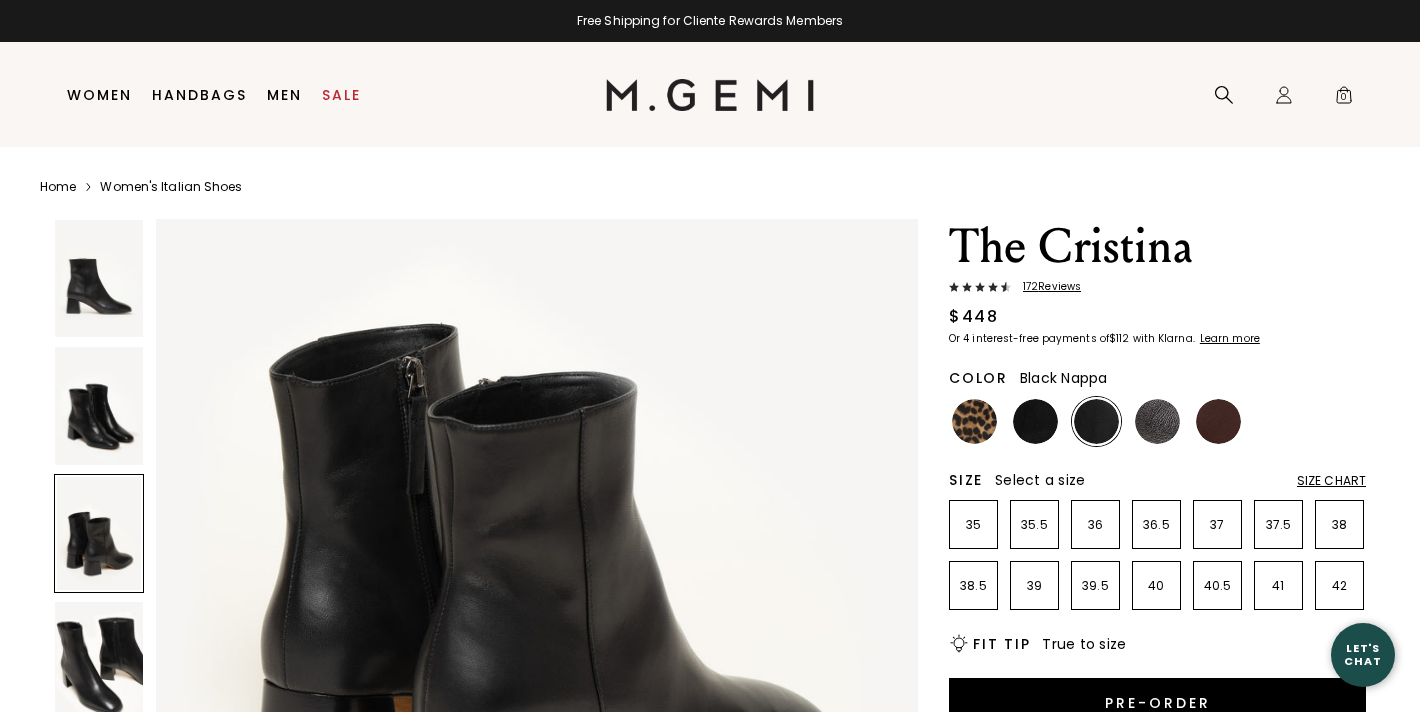 scroll, scrollTop: 2268, scrollLeft: 0, axis: vertical 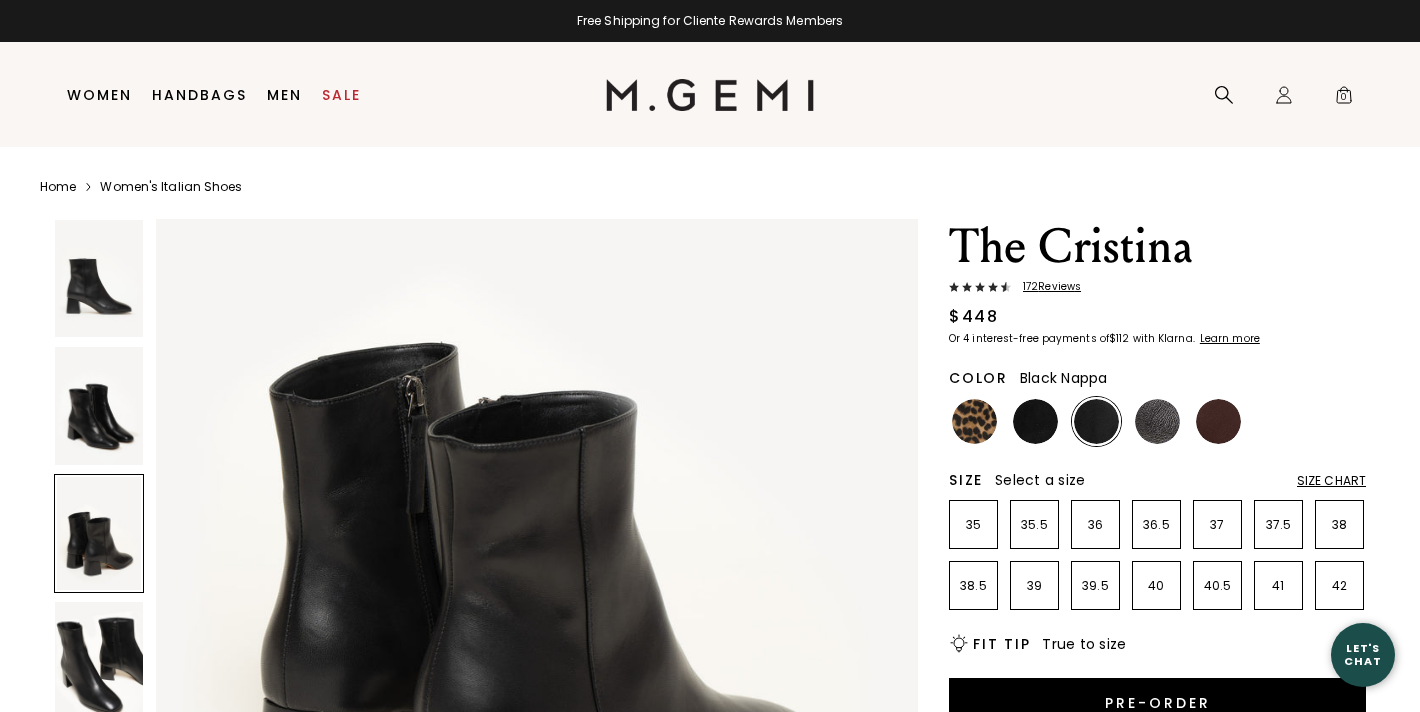 click on "172  Review s" at bounding box center [1046, 287] 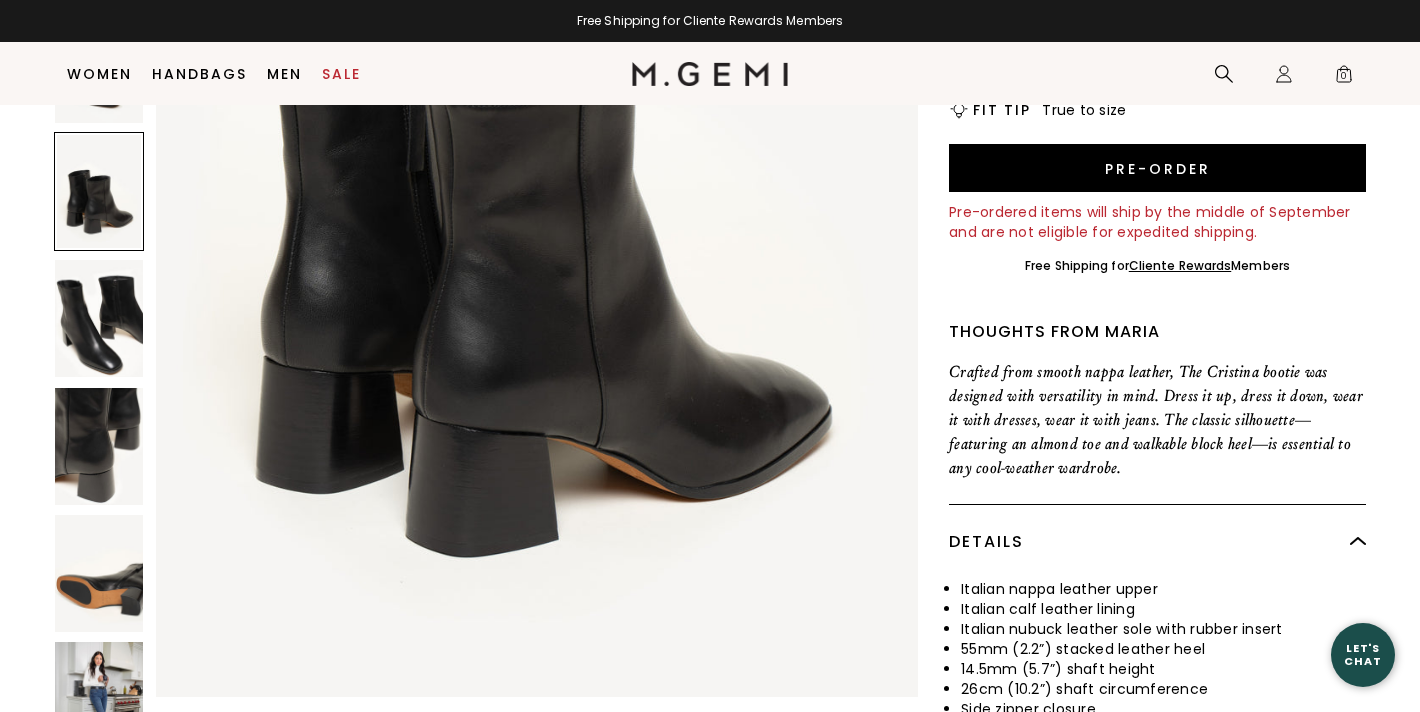 scroll, scrollTop: 491, scrollLeft: 0, axis: vertical 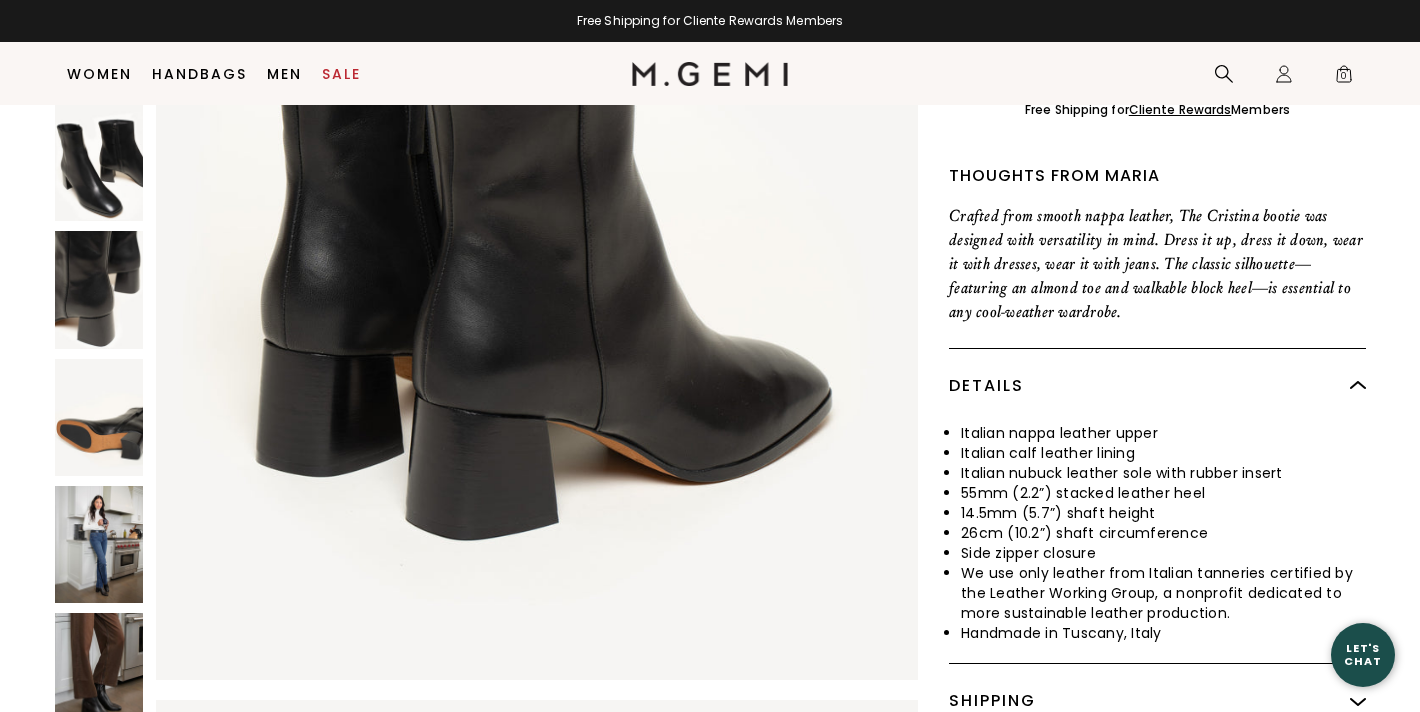 click at bounding box center (99, 544) 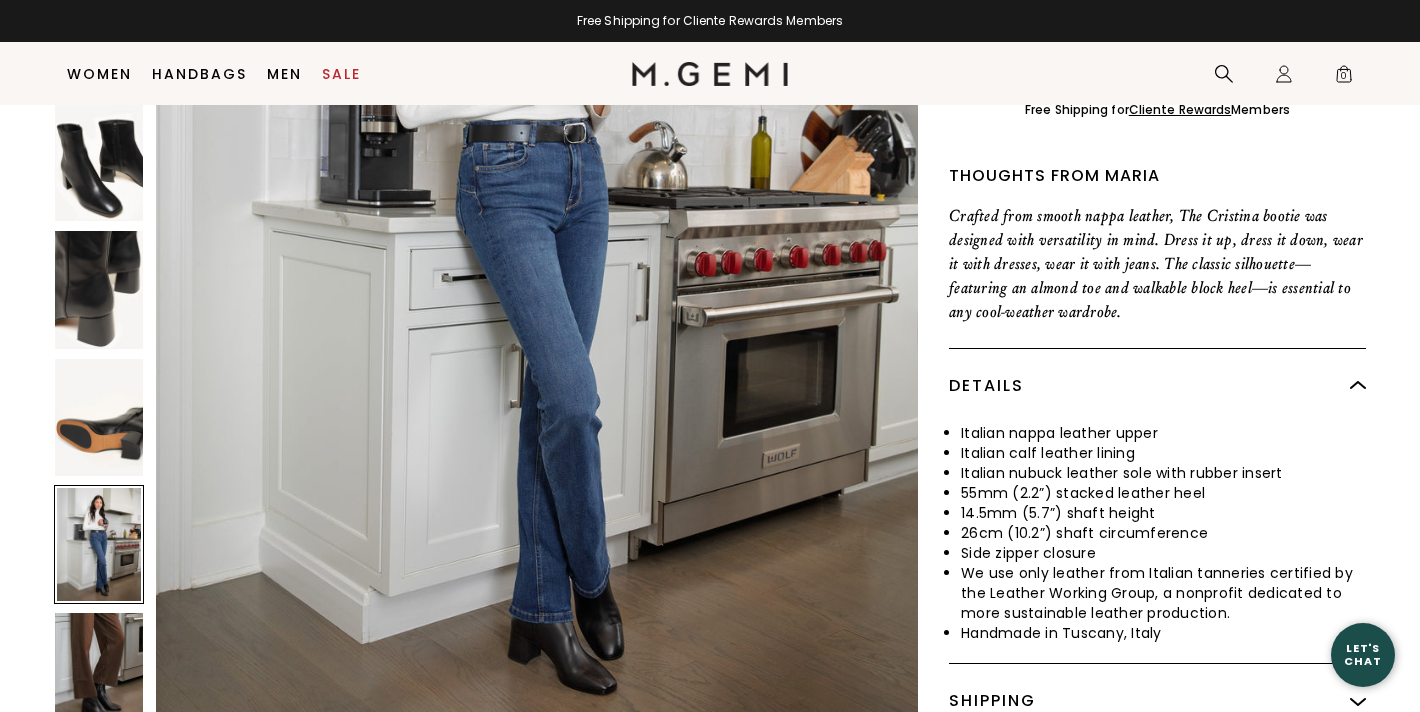 scroll, scrollTop: 6216, scrollLeft: 0, axis: vertical 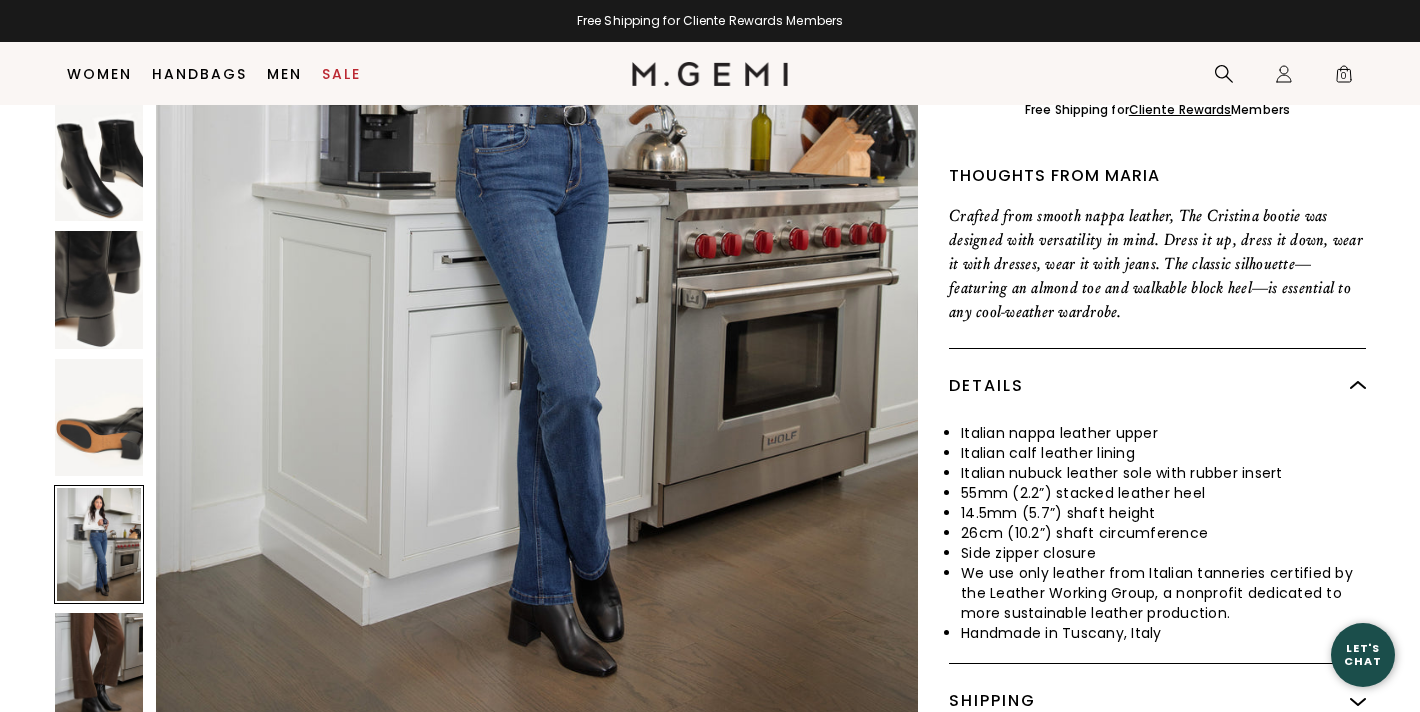click at bounding box center [99, 671] 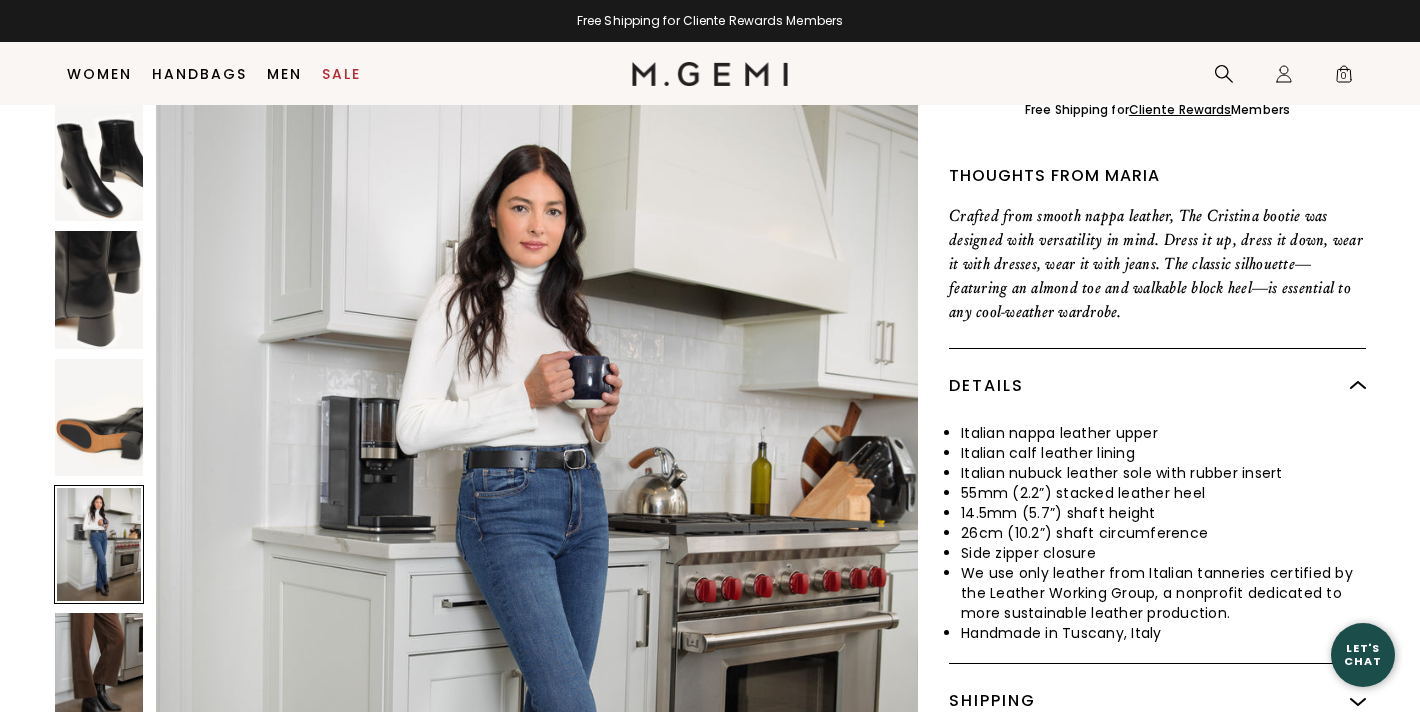 scroll, scrollTop: 5845, scrollLeft: 0, axis: vertical 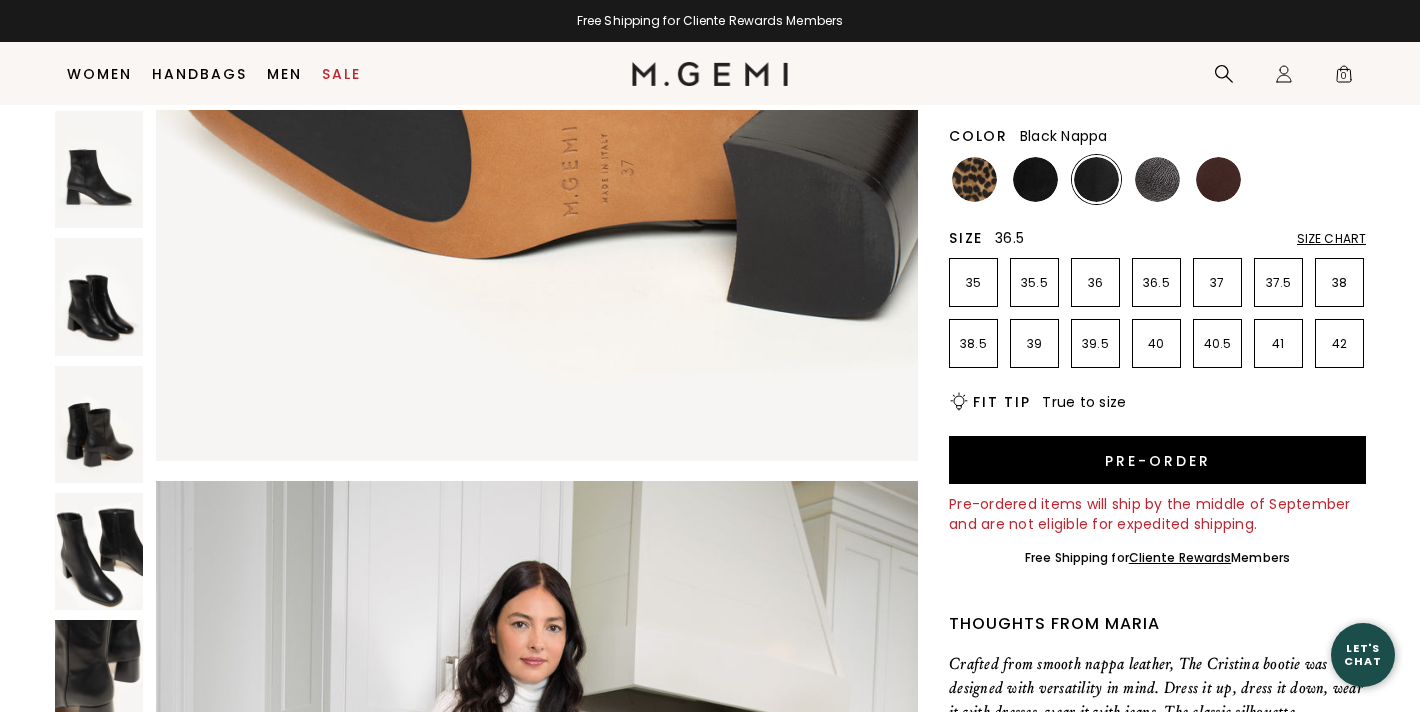 click on "36.5" at bounding box center [1156, 283] 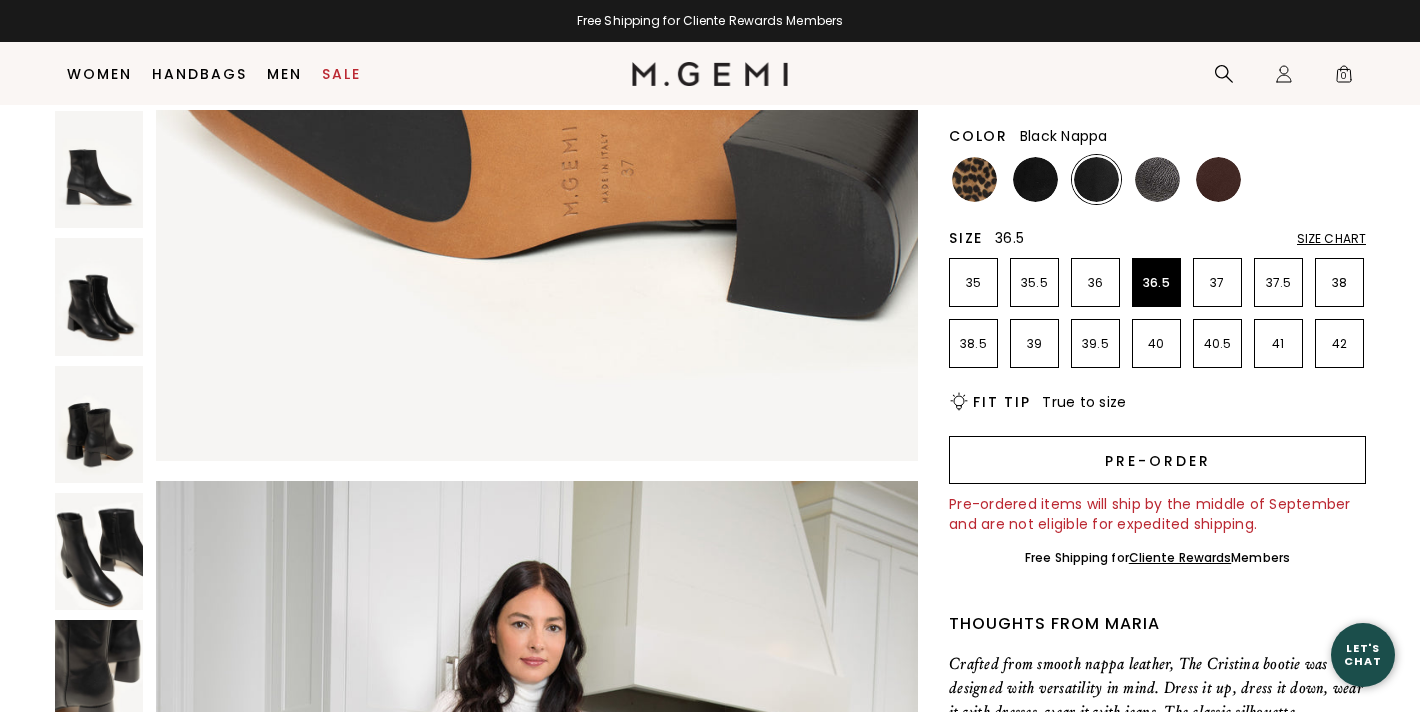 click on "Pre-order" at bounding box center [1157, 460] 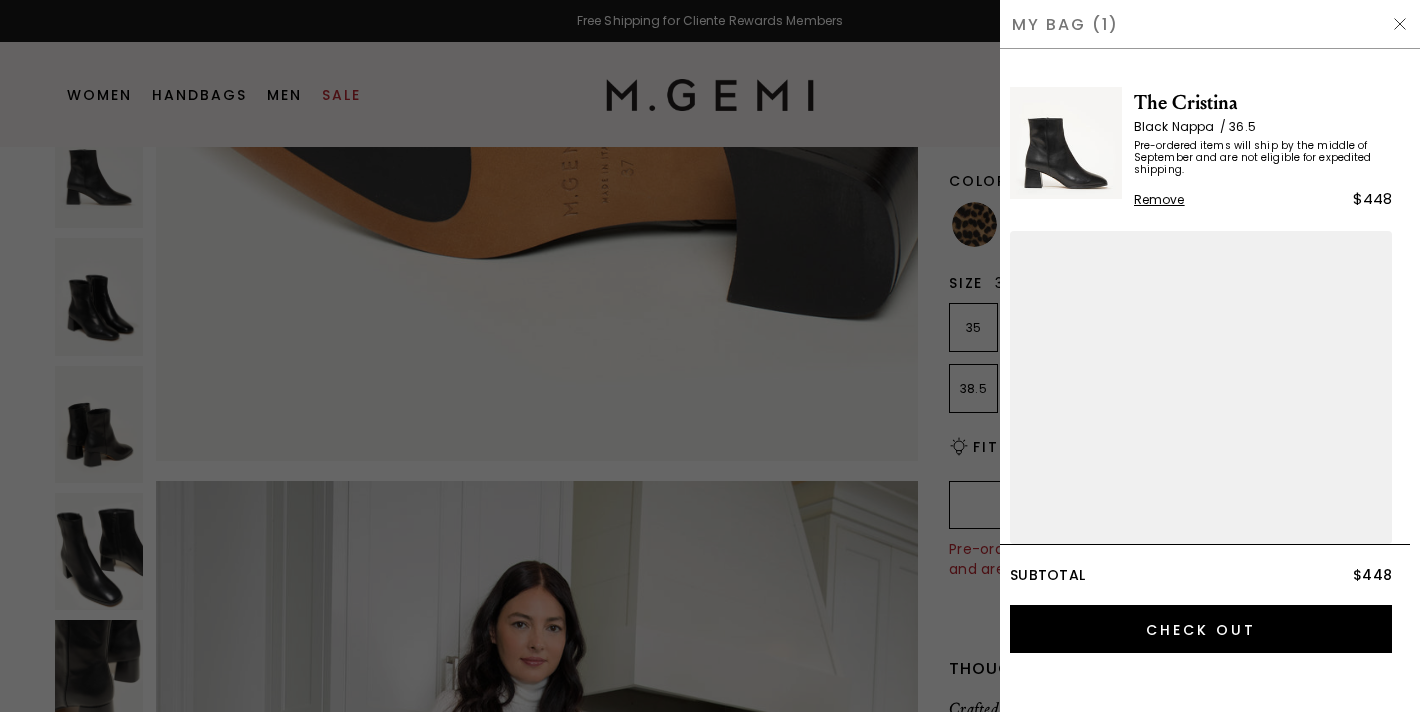 scroll, scrollTop: 0, scrollLeft: 0, axis: both 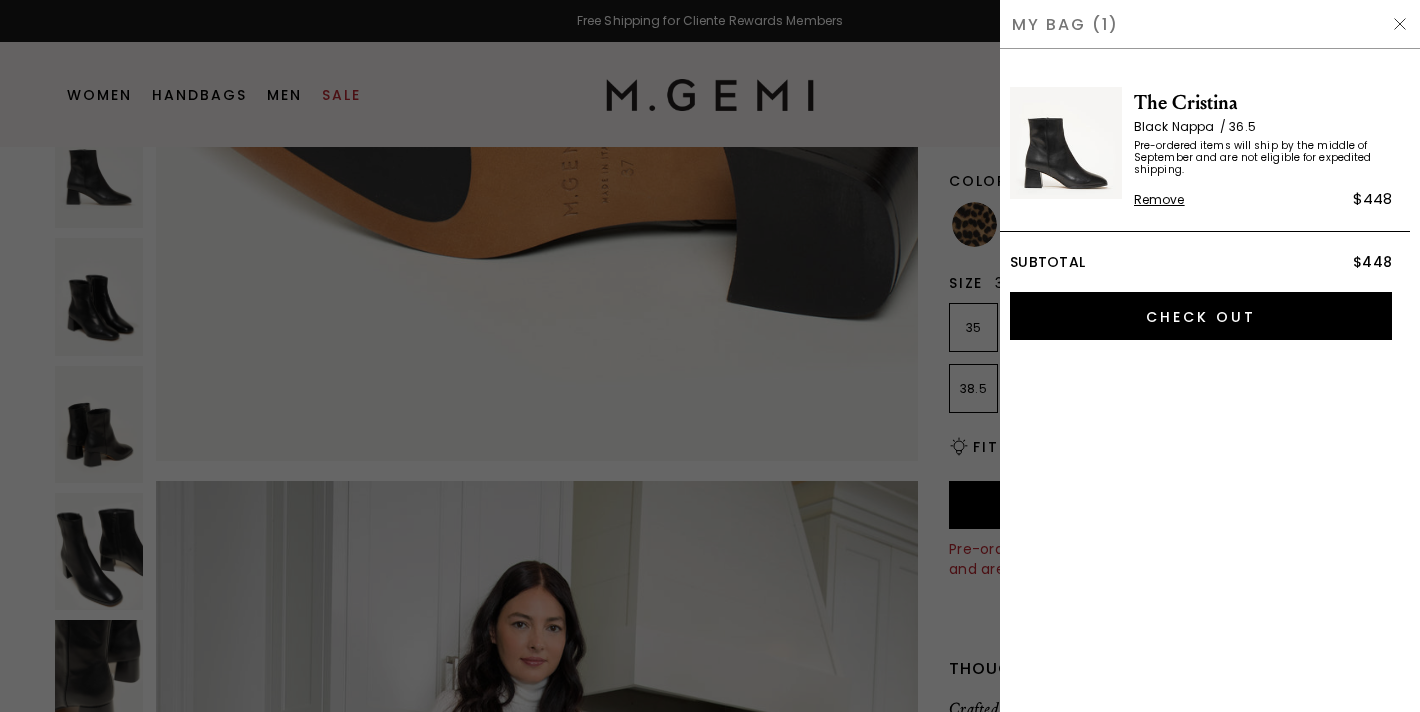 click at bounding box center (710, 356) 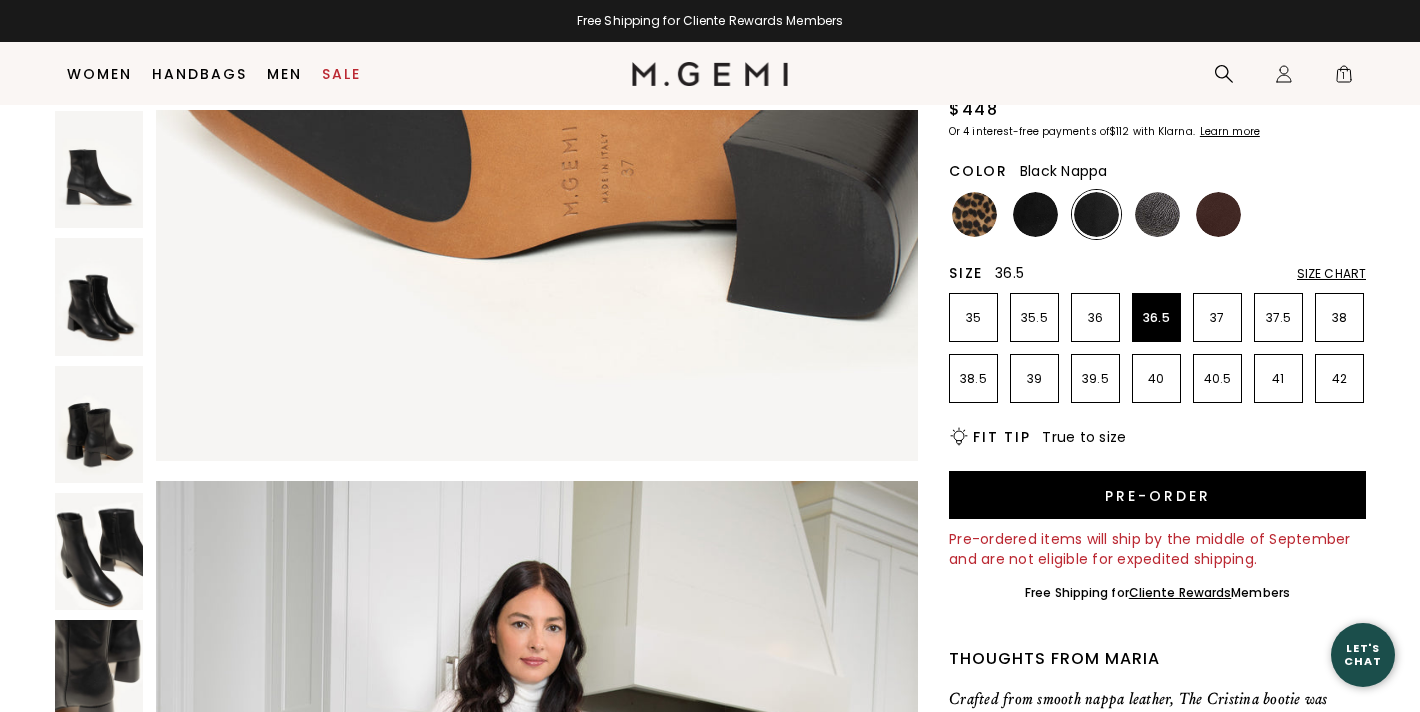 scroll, scrollTop: 158, scrollLeft: 0, axis: vertical 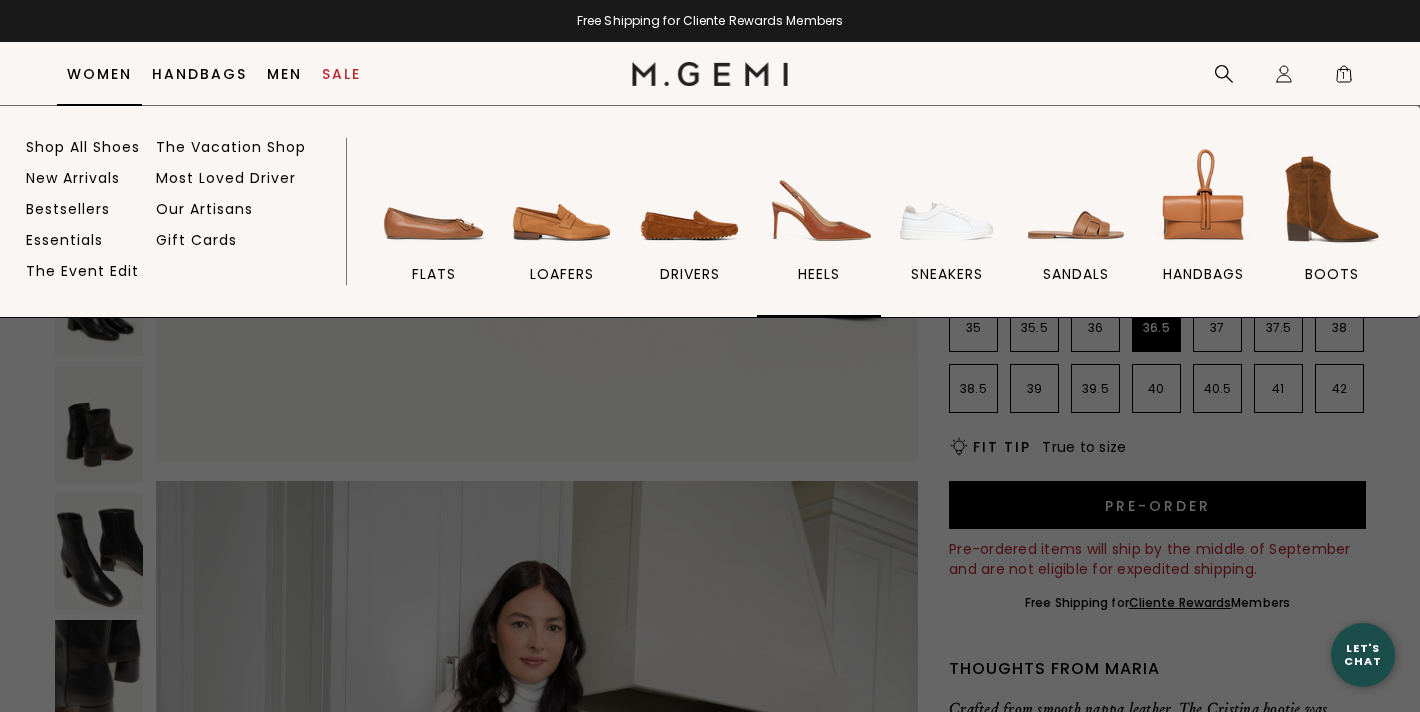click at bounding box center [819, 199] 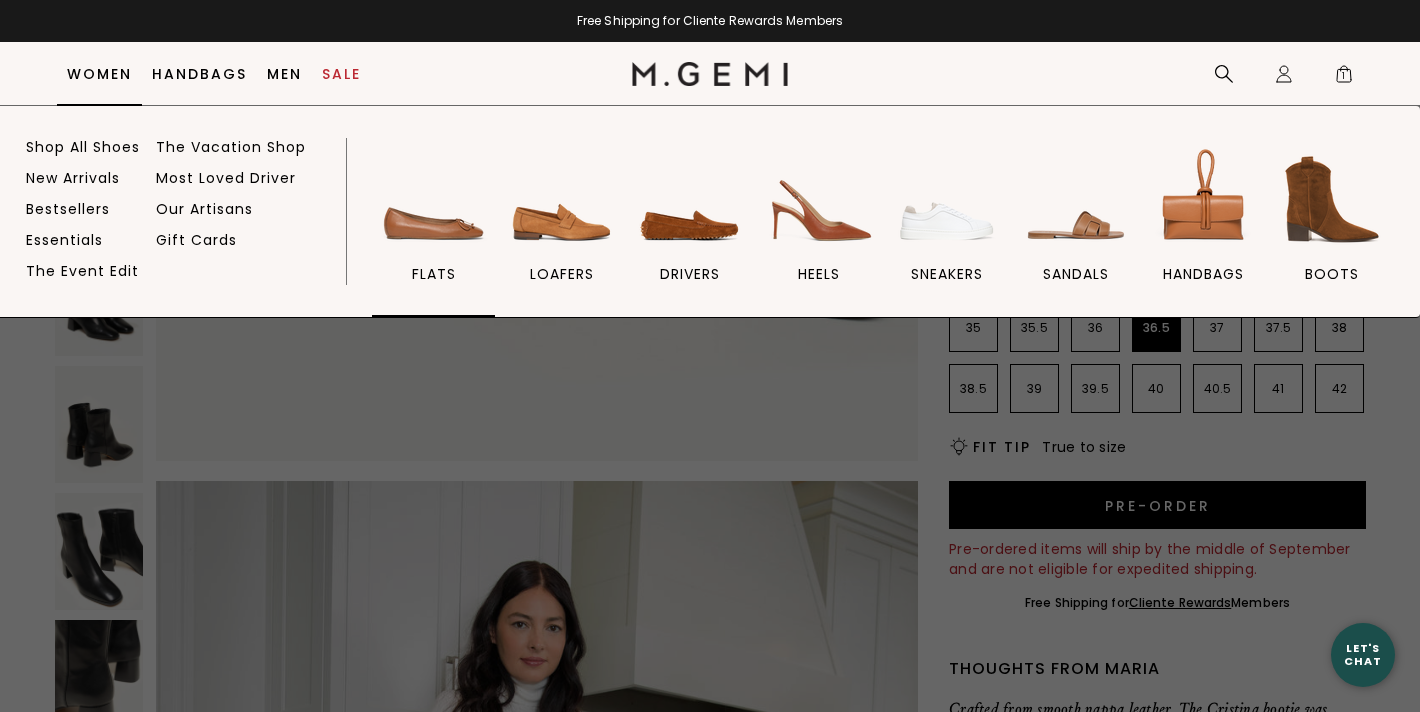 click at bounding box center (434, 199) 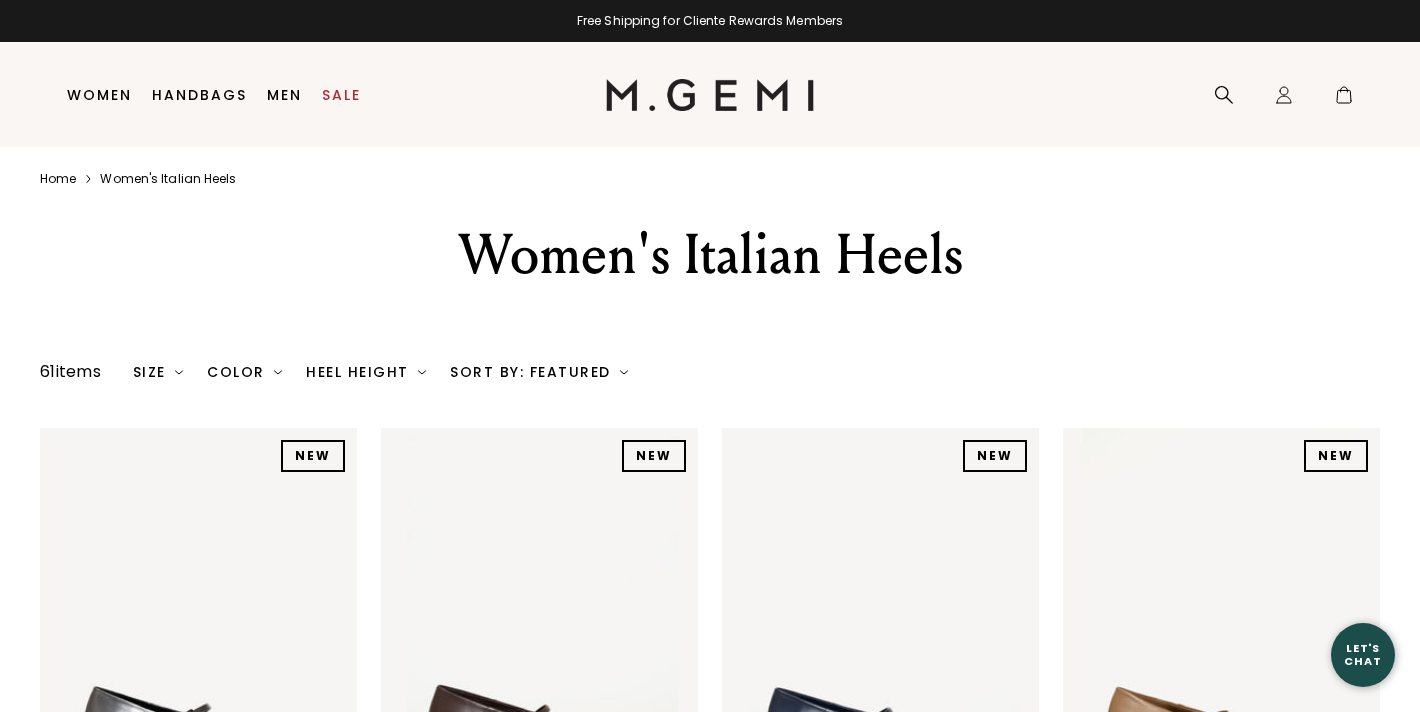 scroll, scrollTop: 0, scrollLeft: 0, axis: both 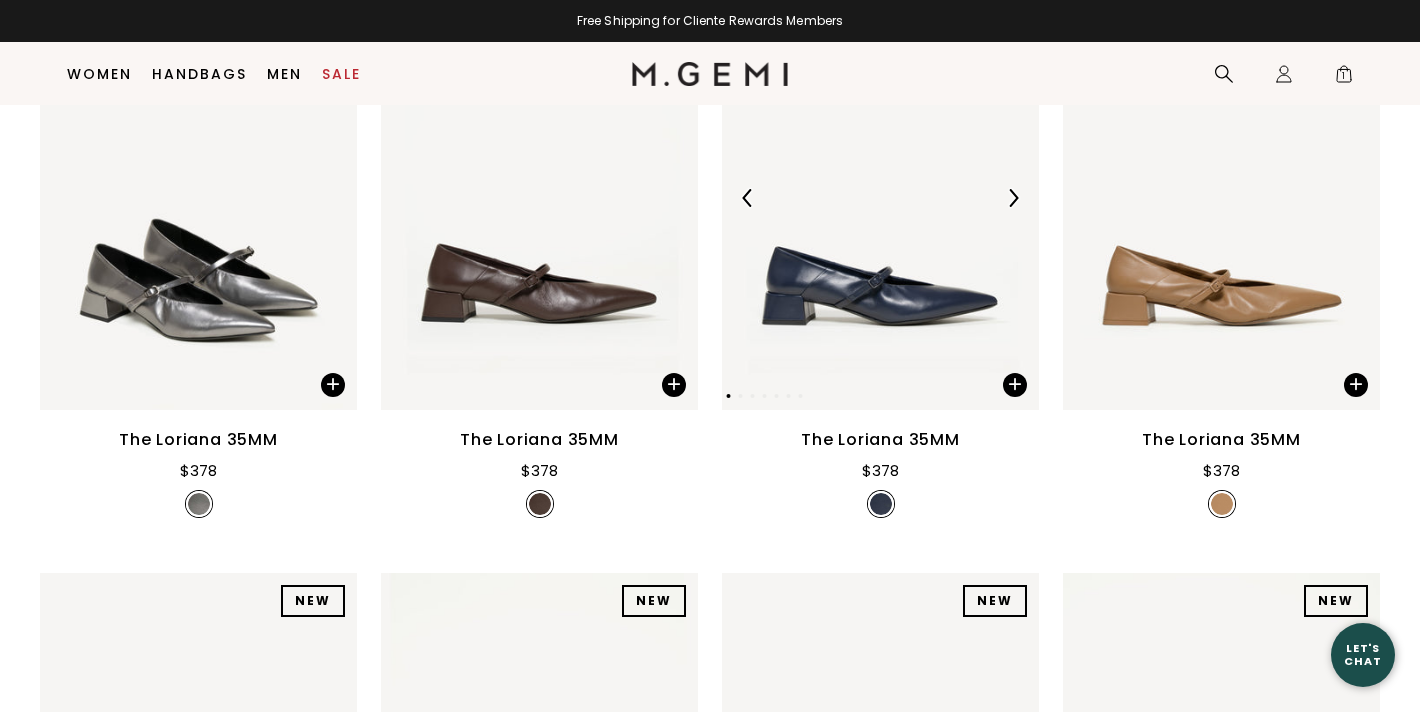 click at bounding box center [880, 198] 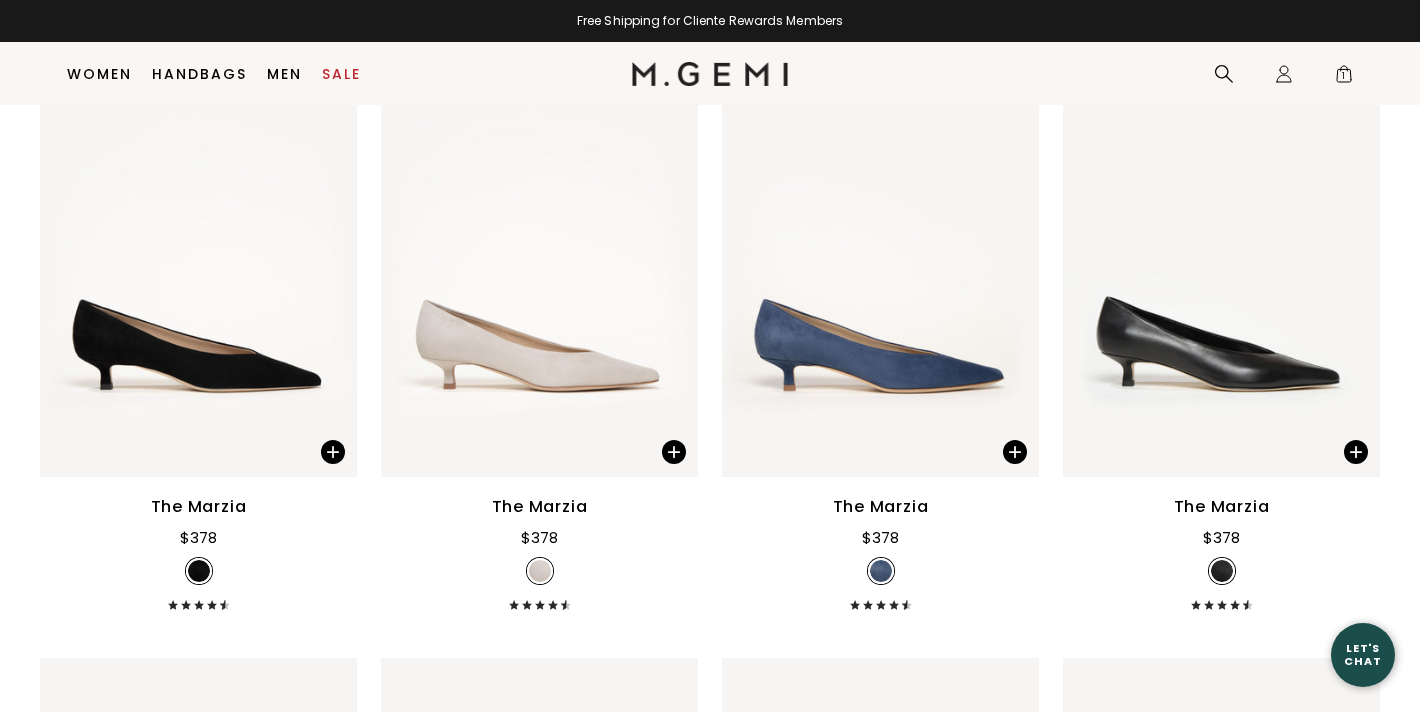 scroll, scrollTop: 3333, scrollLeft: 0, axis: vertical 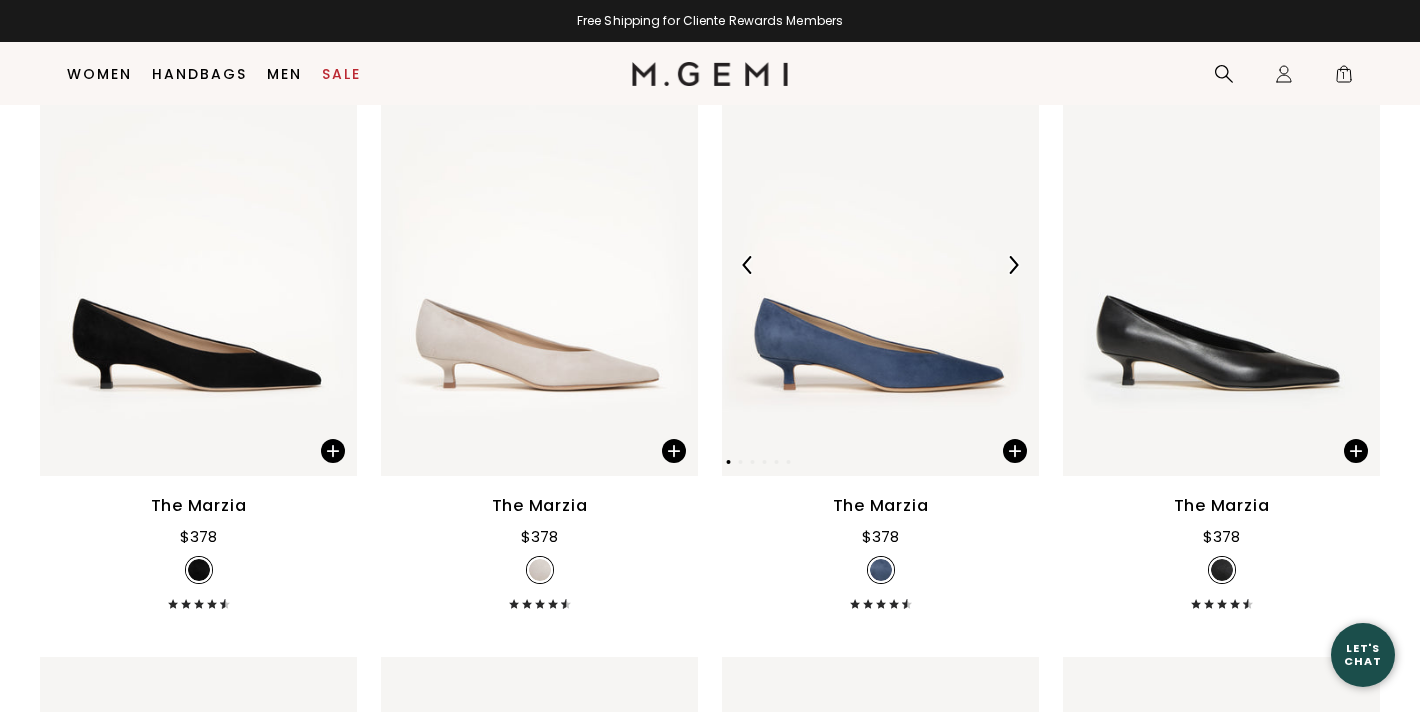click at bounding box center (880, 264) 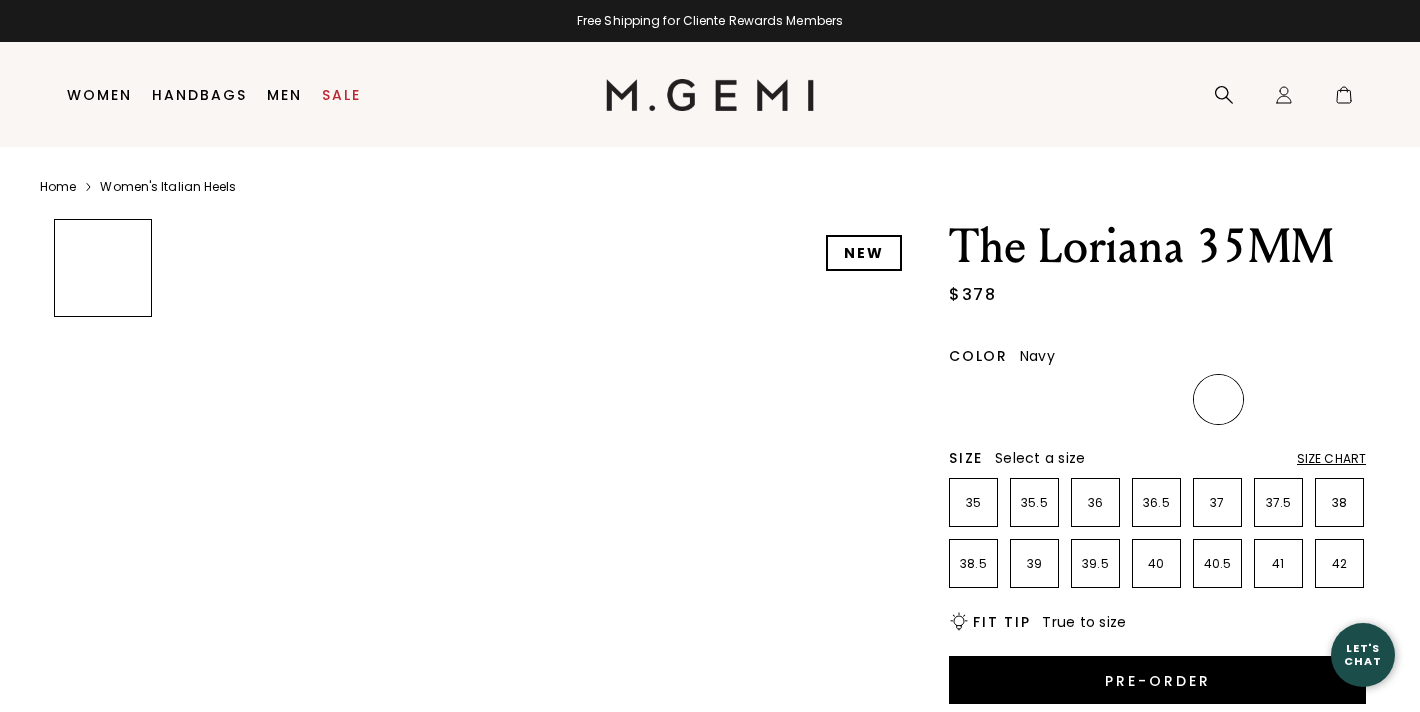 scroll, scrollTop: 0, scrollLeft: 0, axis: both 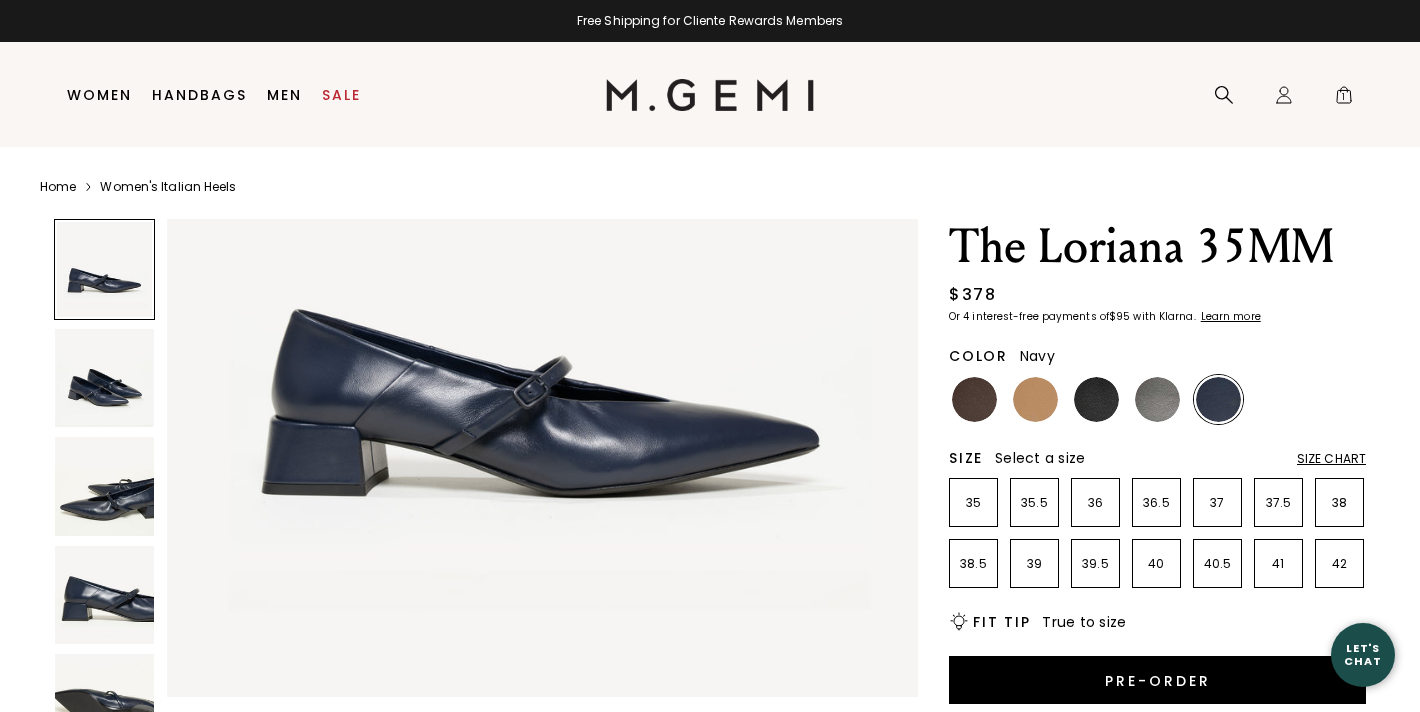 click at bounding box center (104, 486) 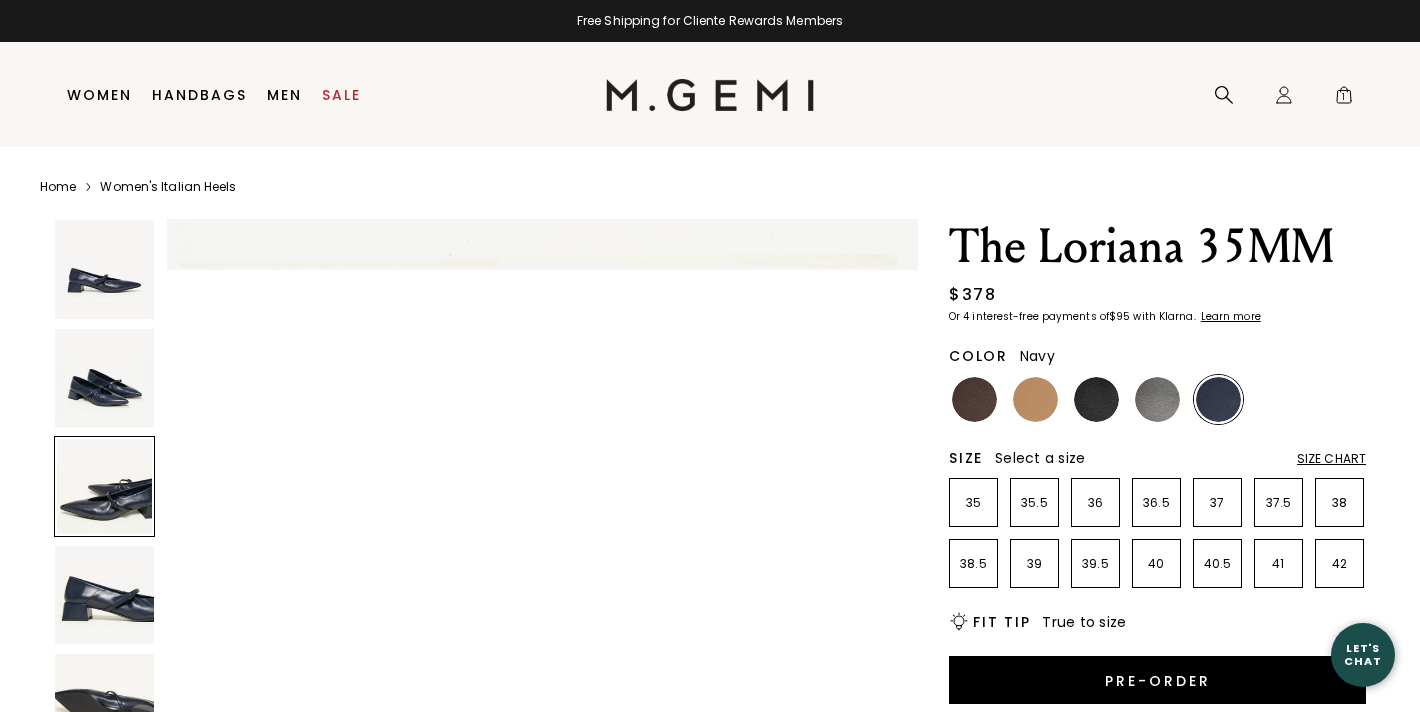 scroll, scrollTop: 1543, scrollLeft: 0, axis: vertical 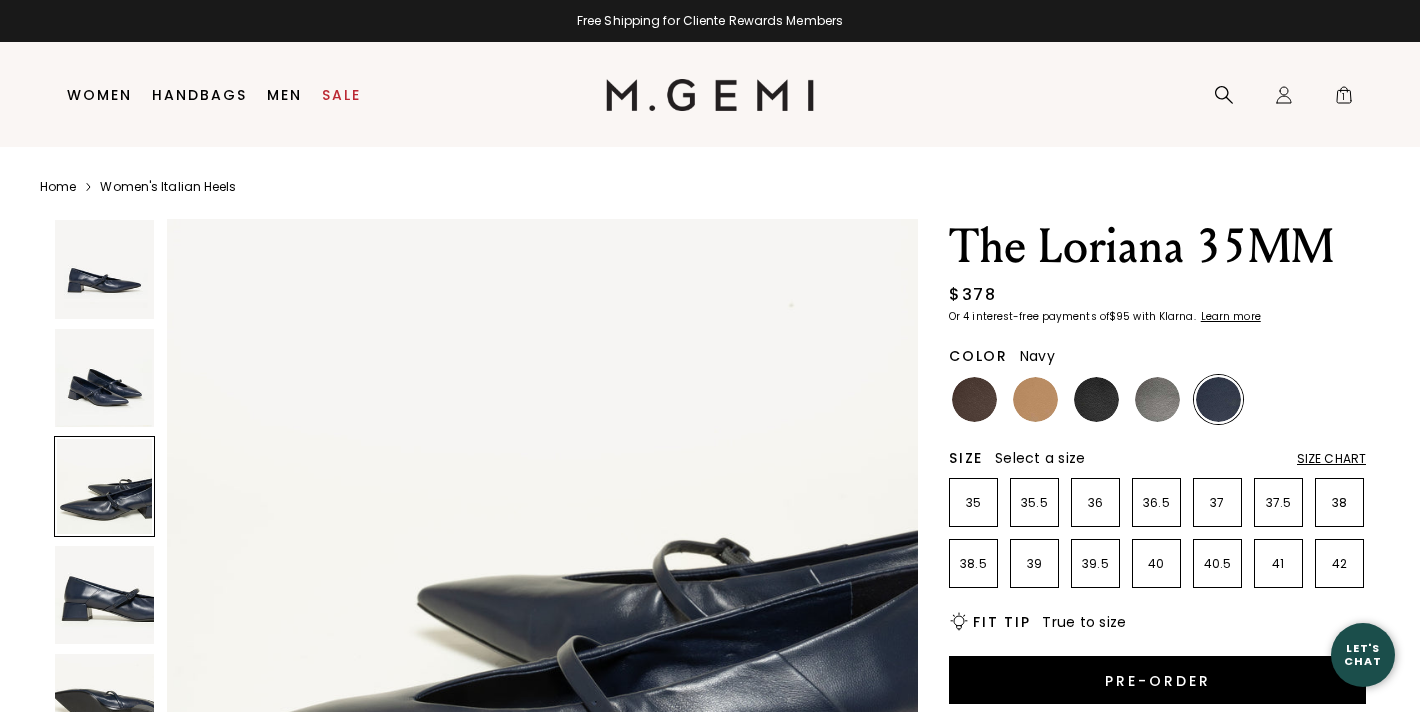 click at bounding box center (104, 486) 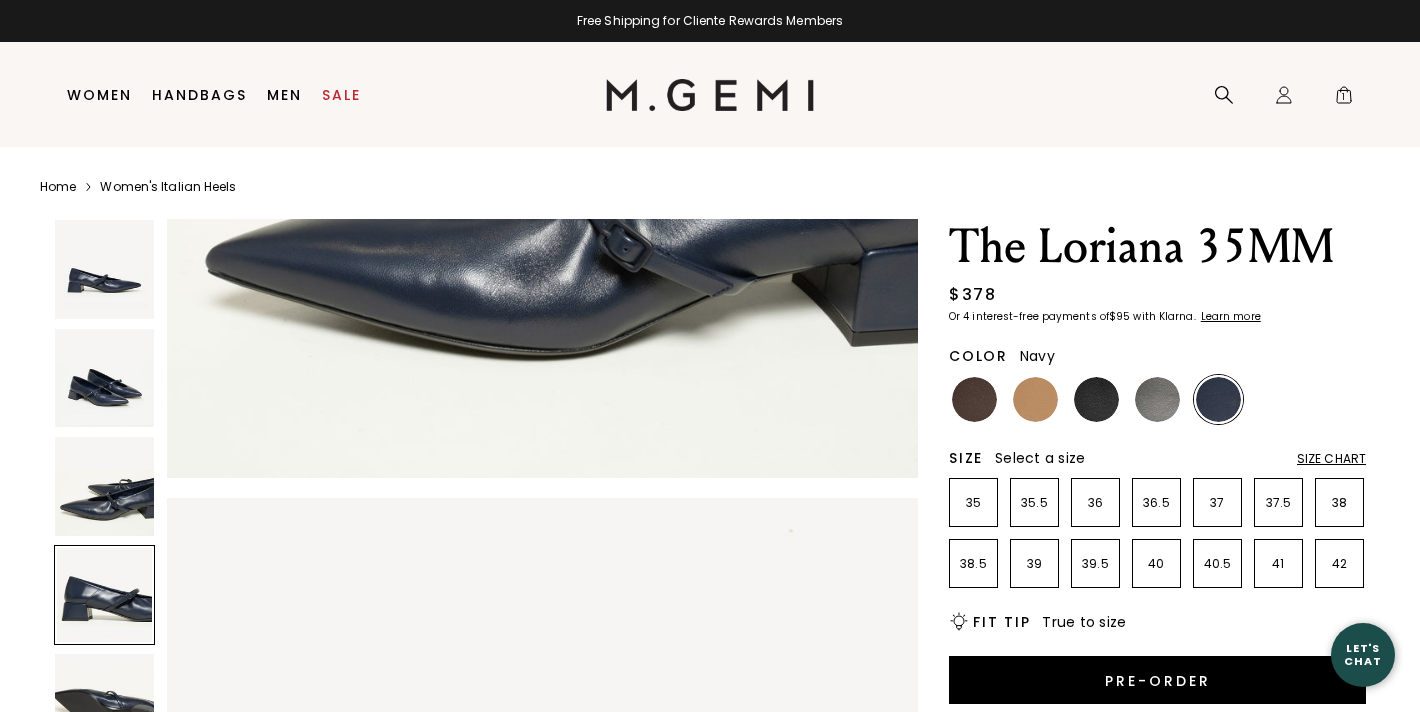 scroll, scrollTop: 2039, scrollLeft: 0, axis: vertical 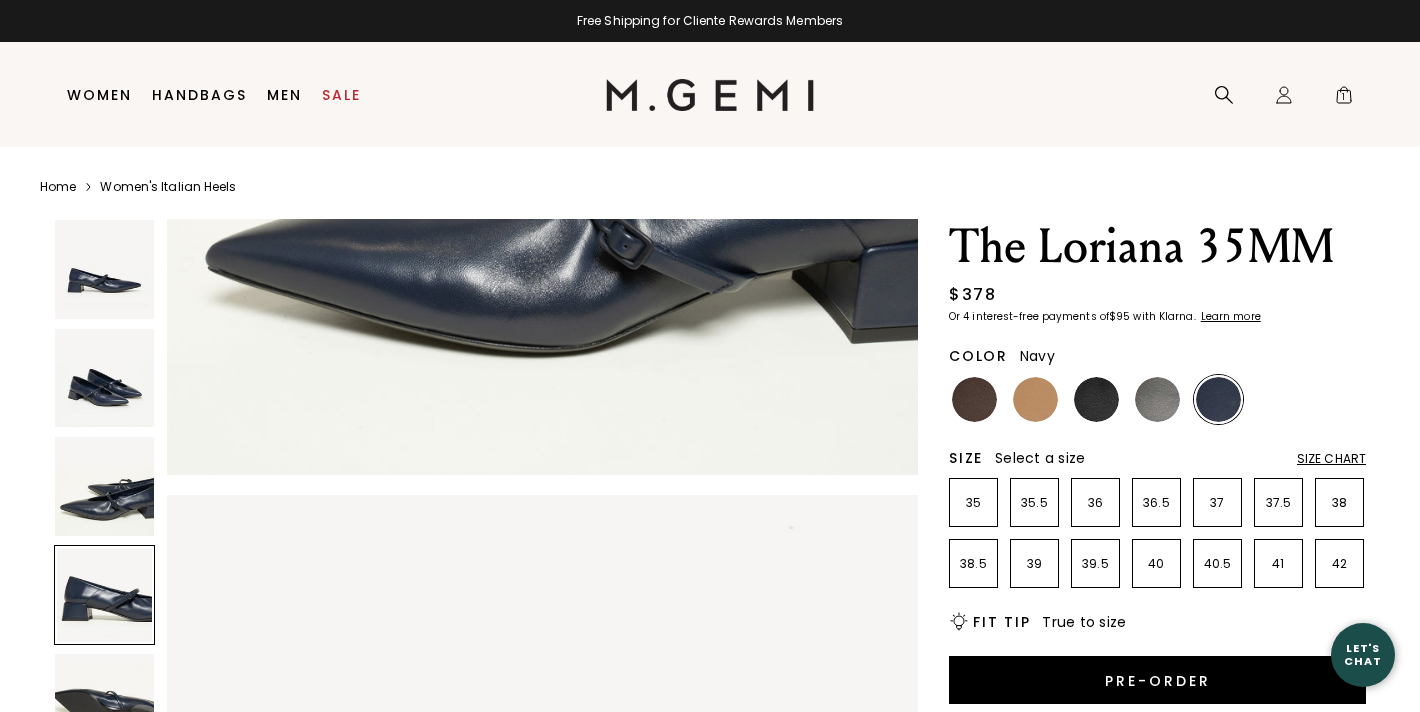 click at bounding box center [104, 595] 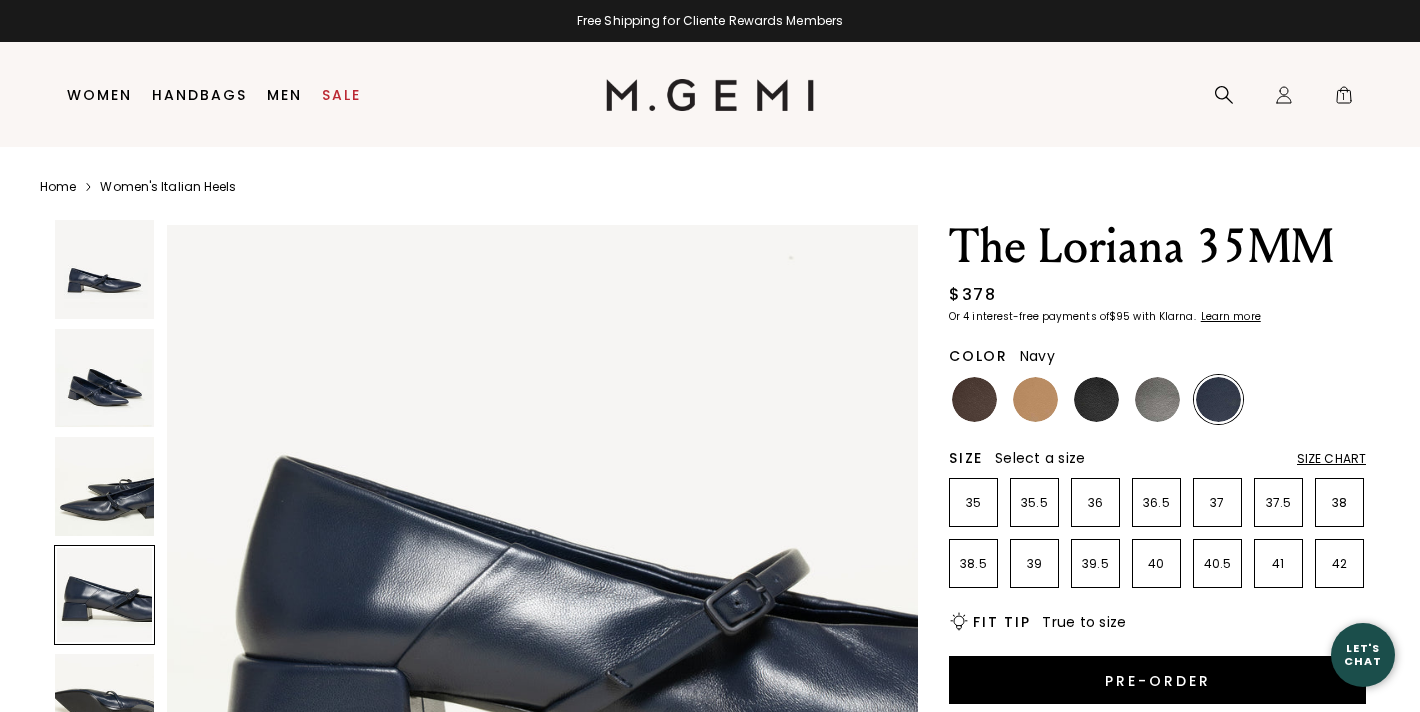 scroll, scrollTop: 2315, scrollLeft: 0, axis: vertical 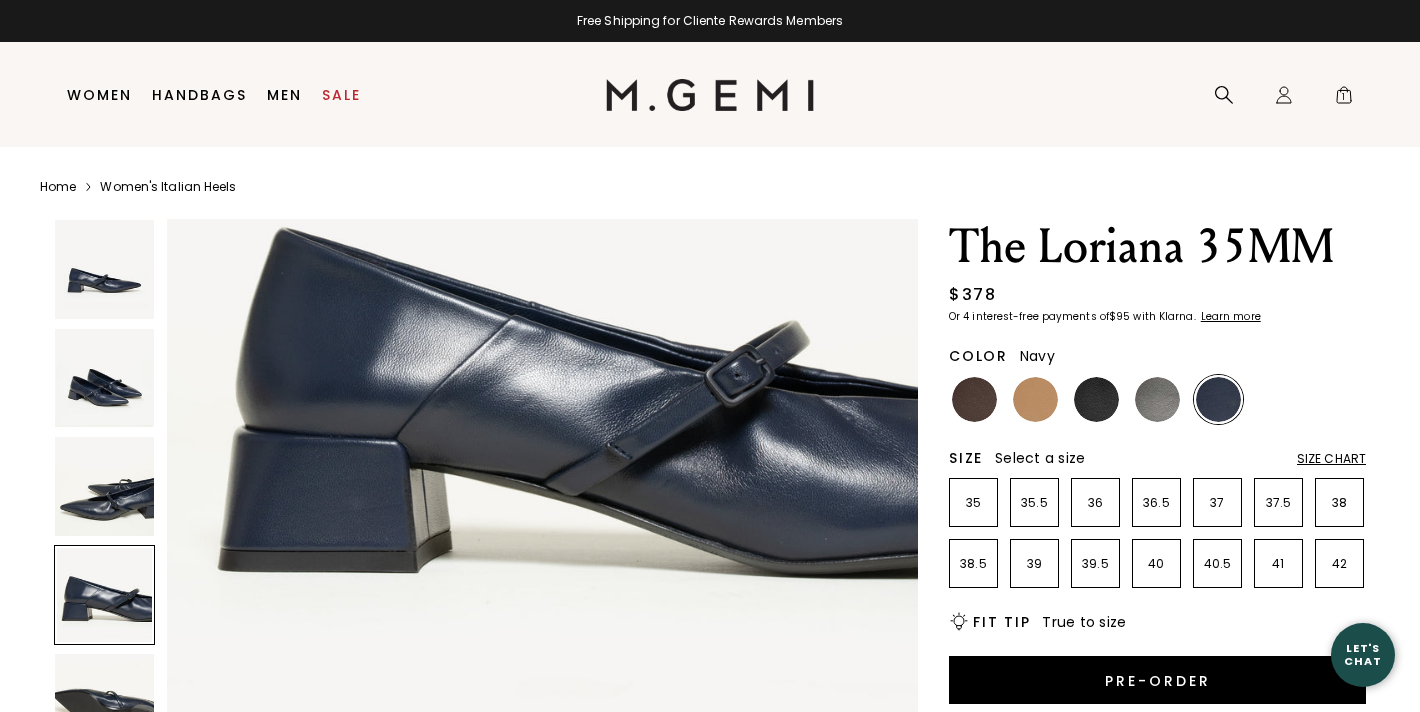 click at bounding box center (104, 595) 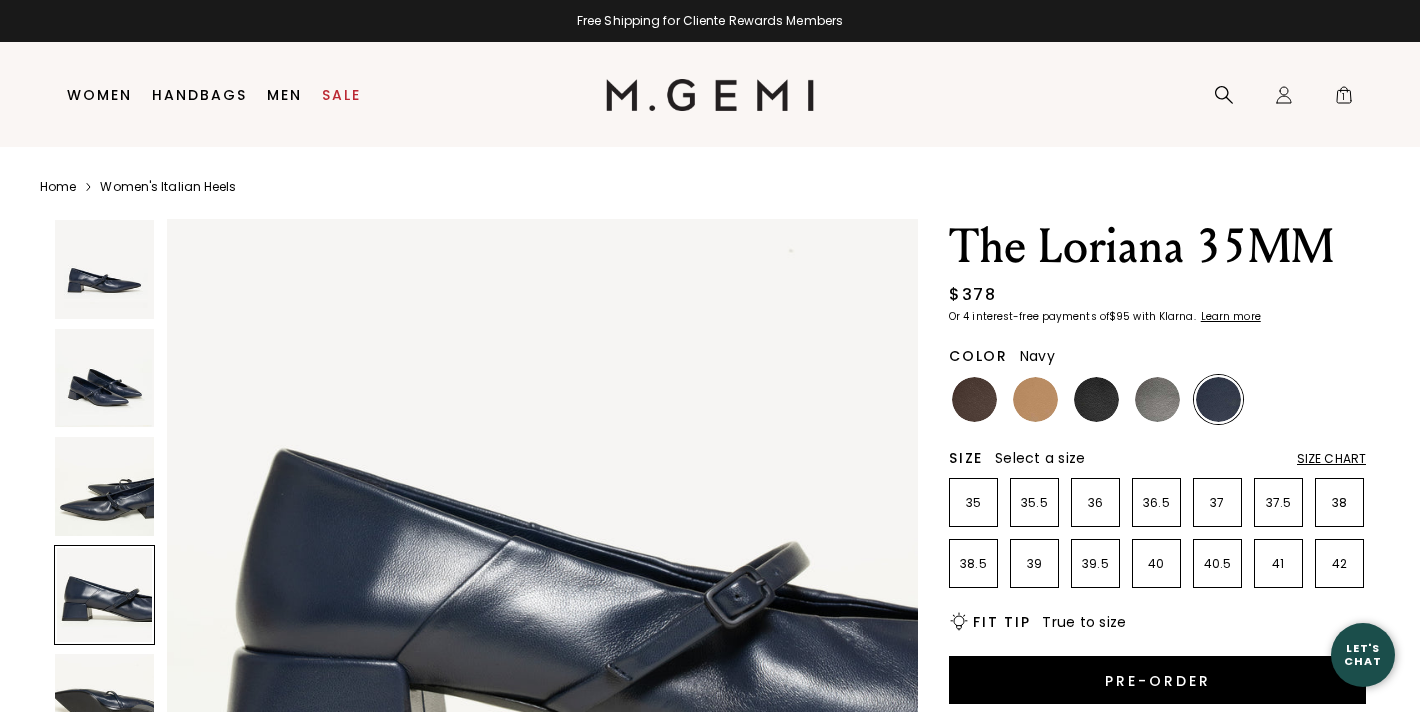 scroll, scrollTop: 2315, scrollLeft: 0, axis: vertical 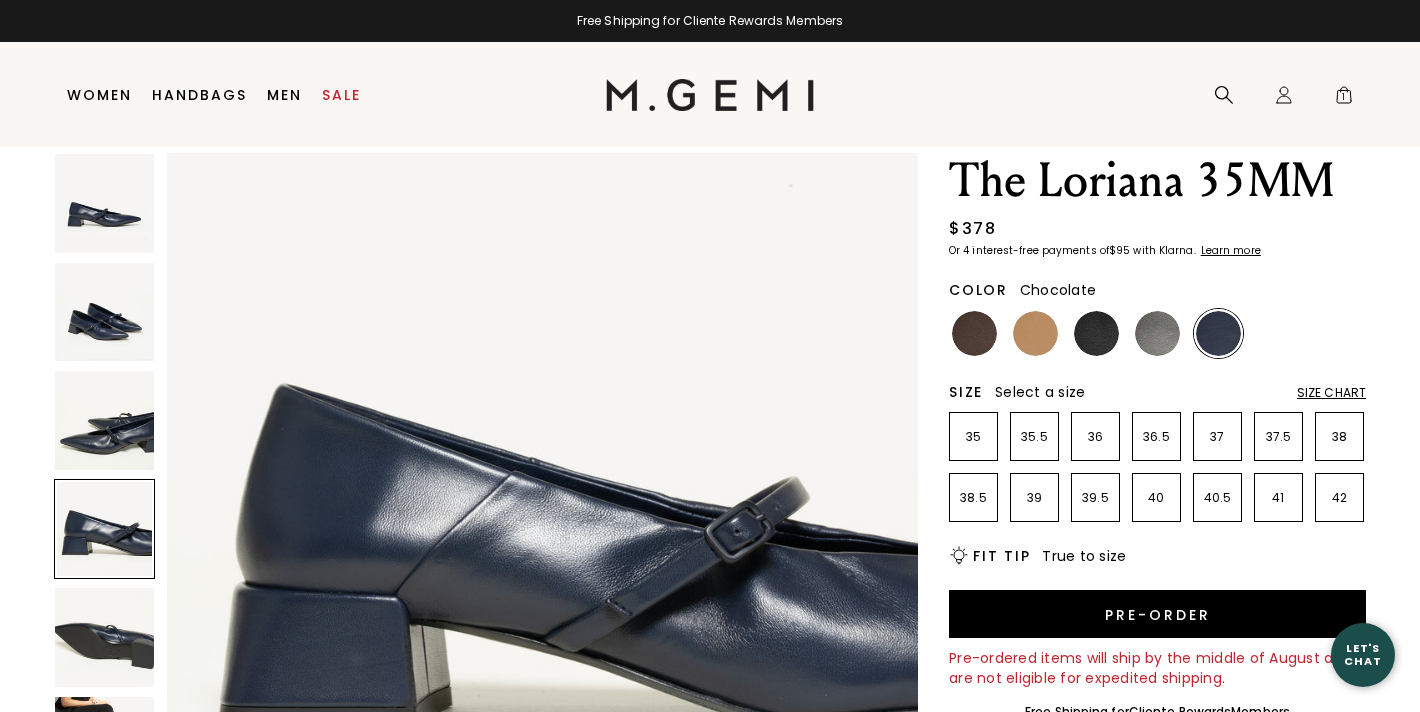 click at bounding box center (974, 333) 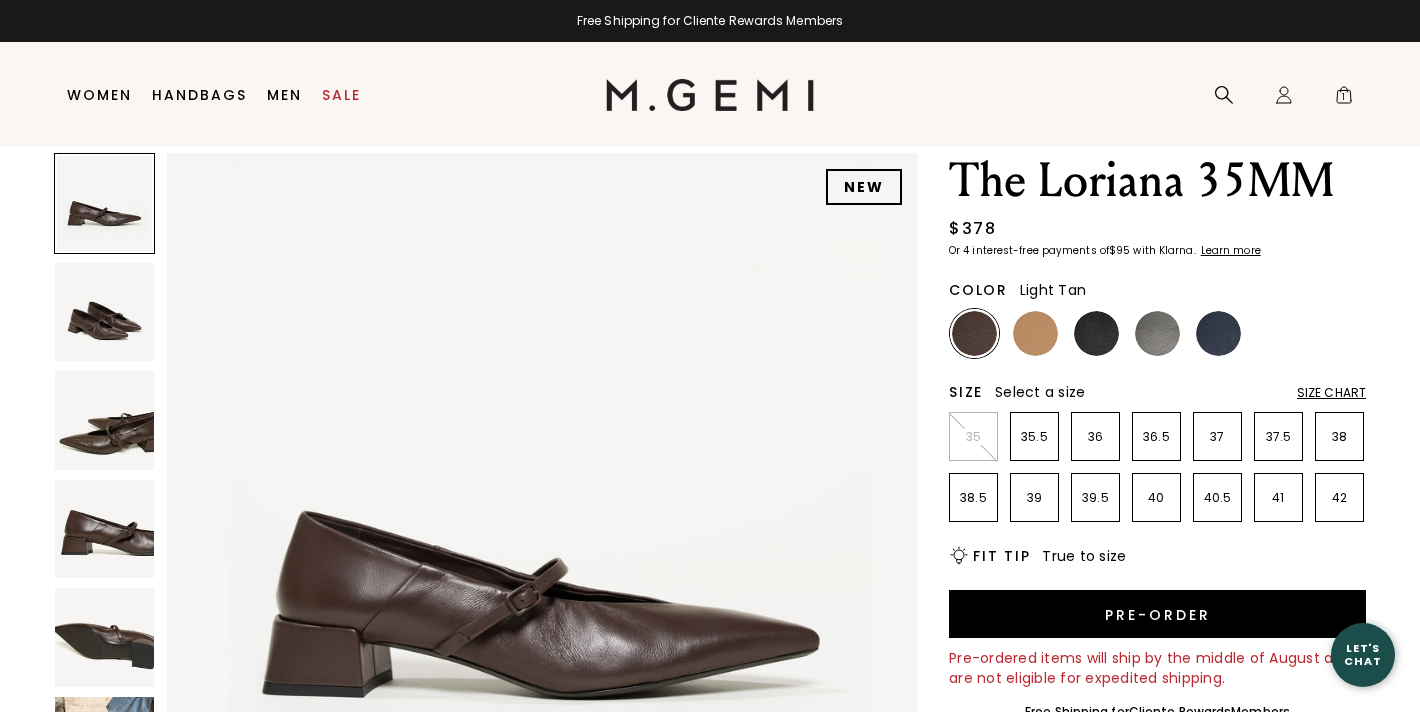 click at bounding box center [1035, 333] 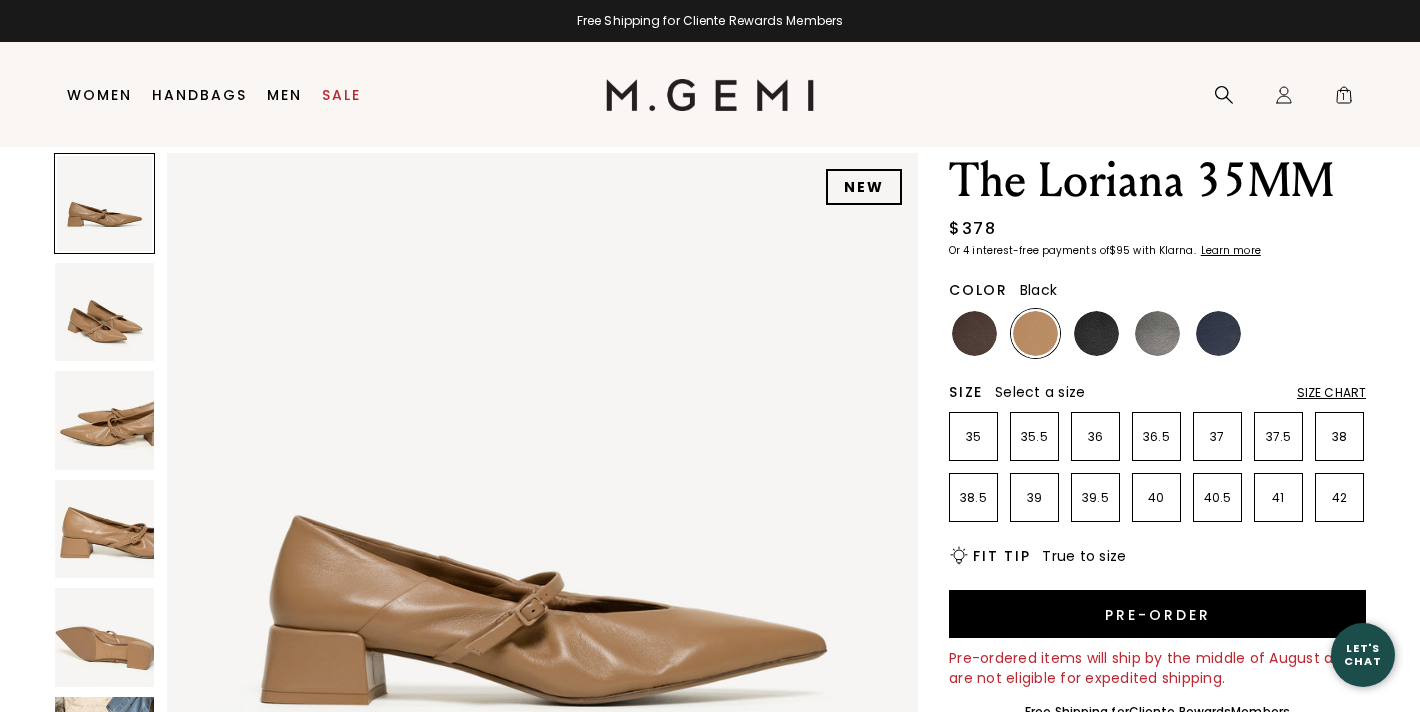 click at bounding box center [1096, 333] 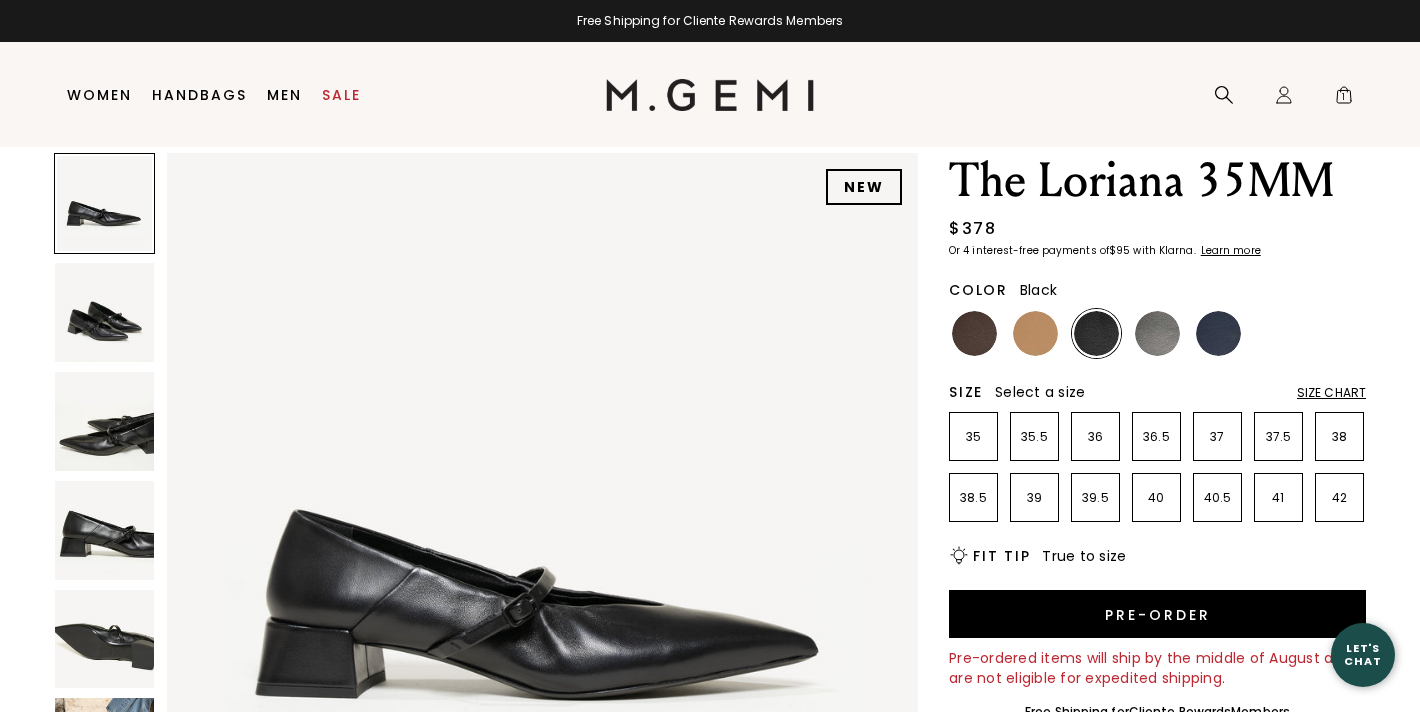 scroll, scrollTop: 0, scrollLeft: 0, axis: both 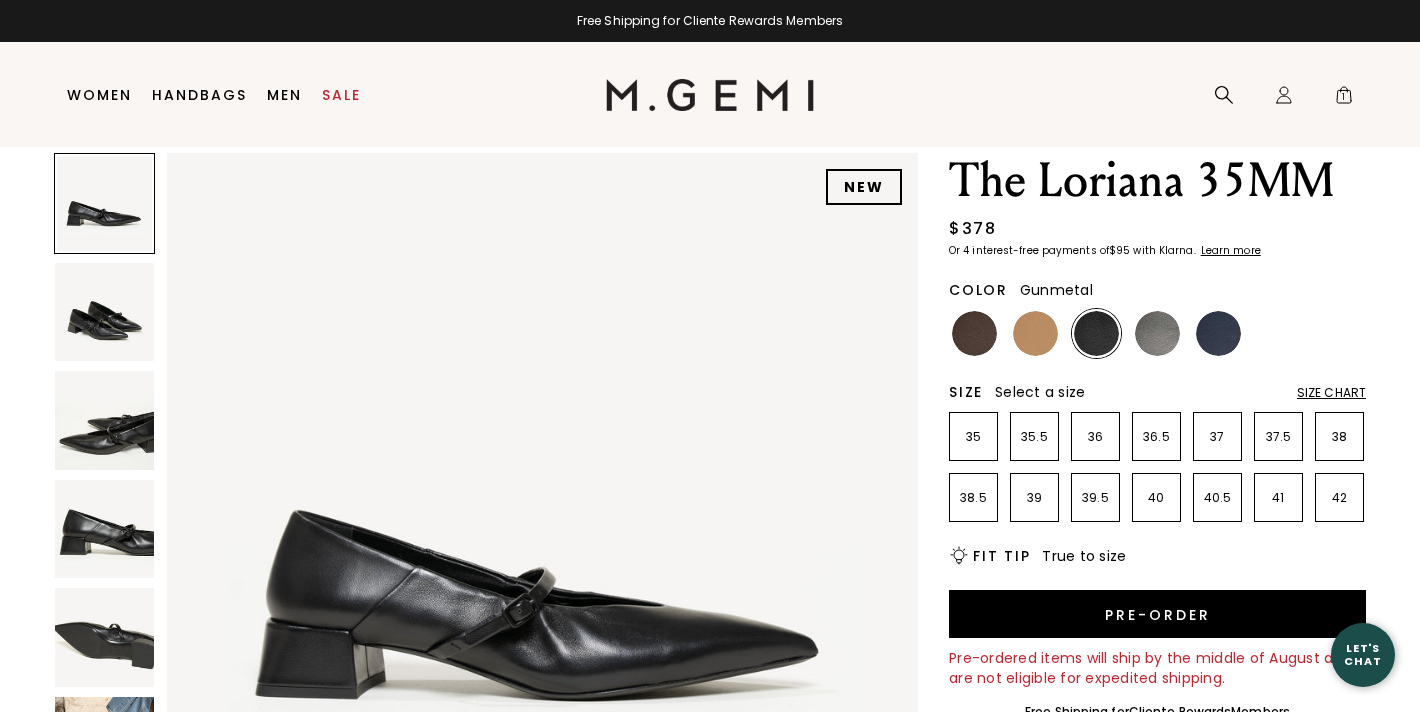 click at bounding box center (1157, 333) 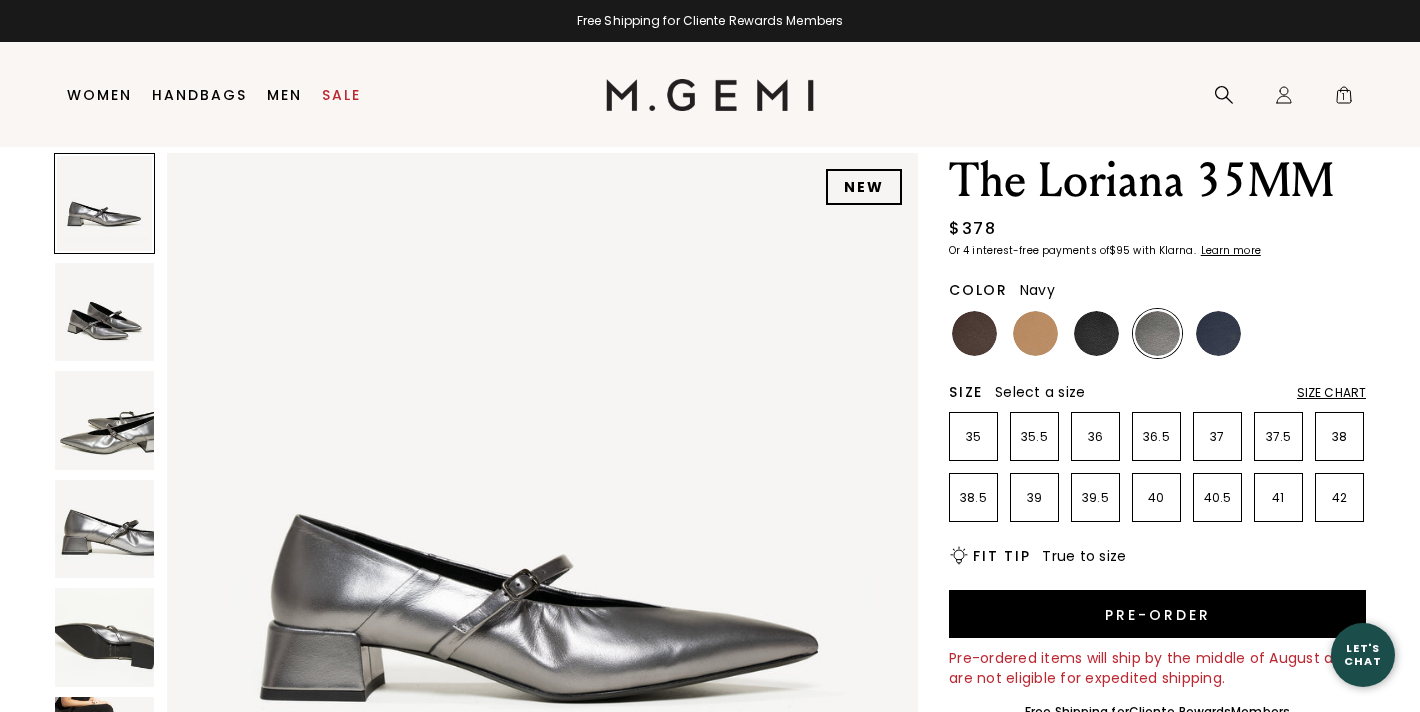 click at bounding box center [1218, 333] 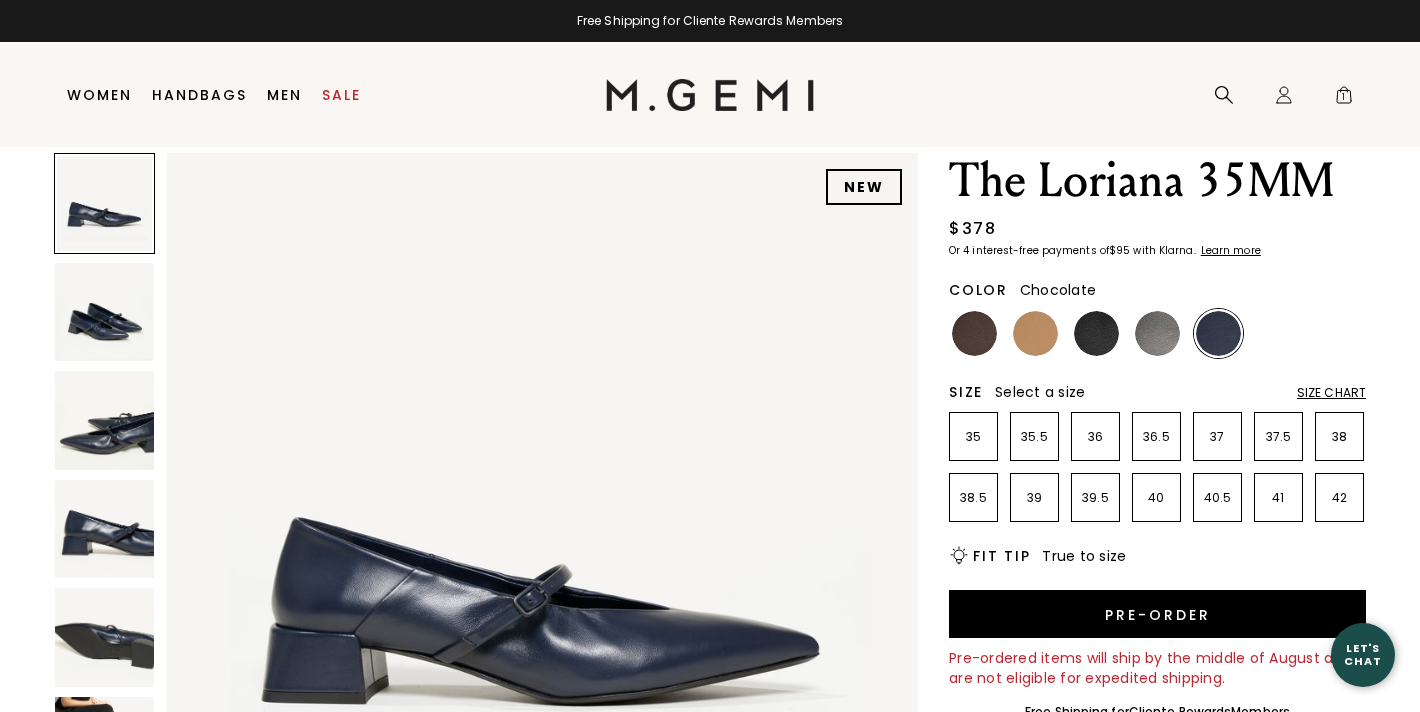 click at bounding box center [974, 333] 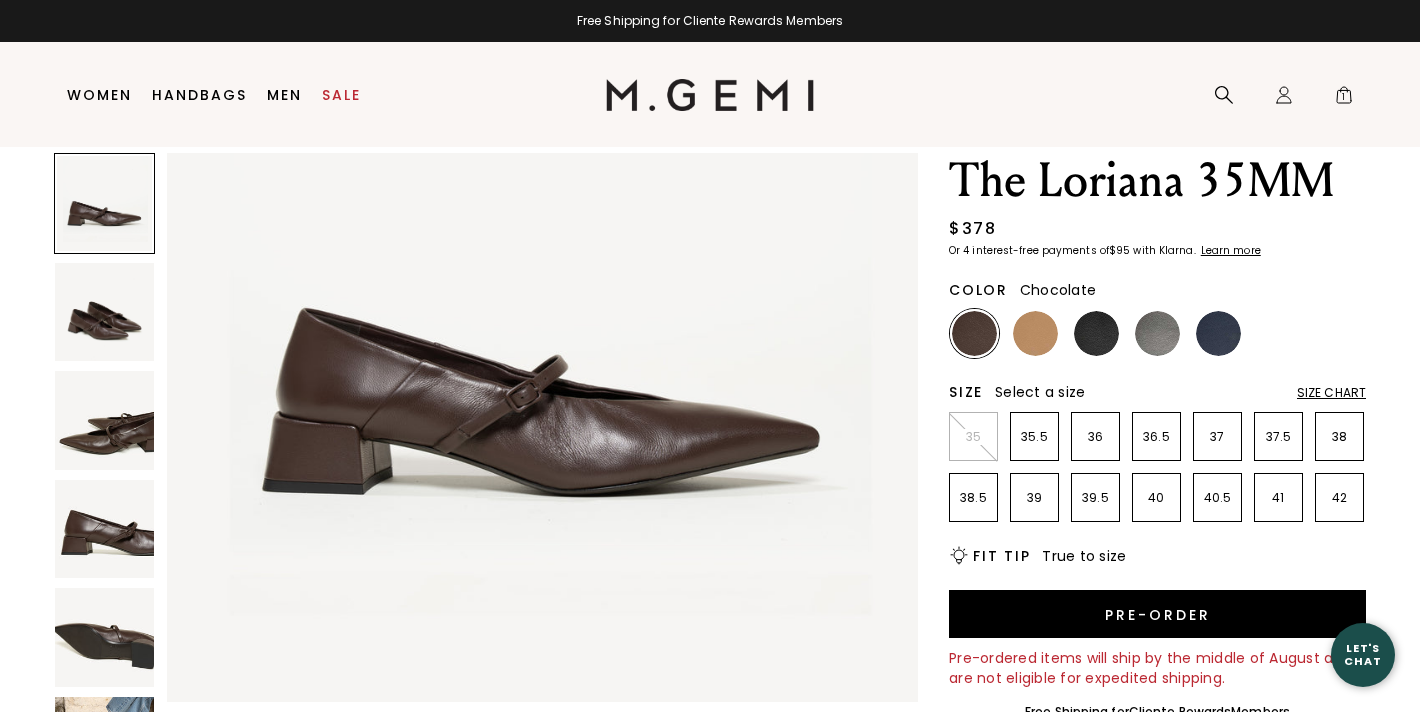 scroll, scrollTop: 218, scrollLeft: 0, axis: vertical 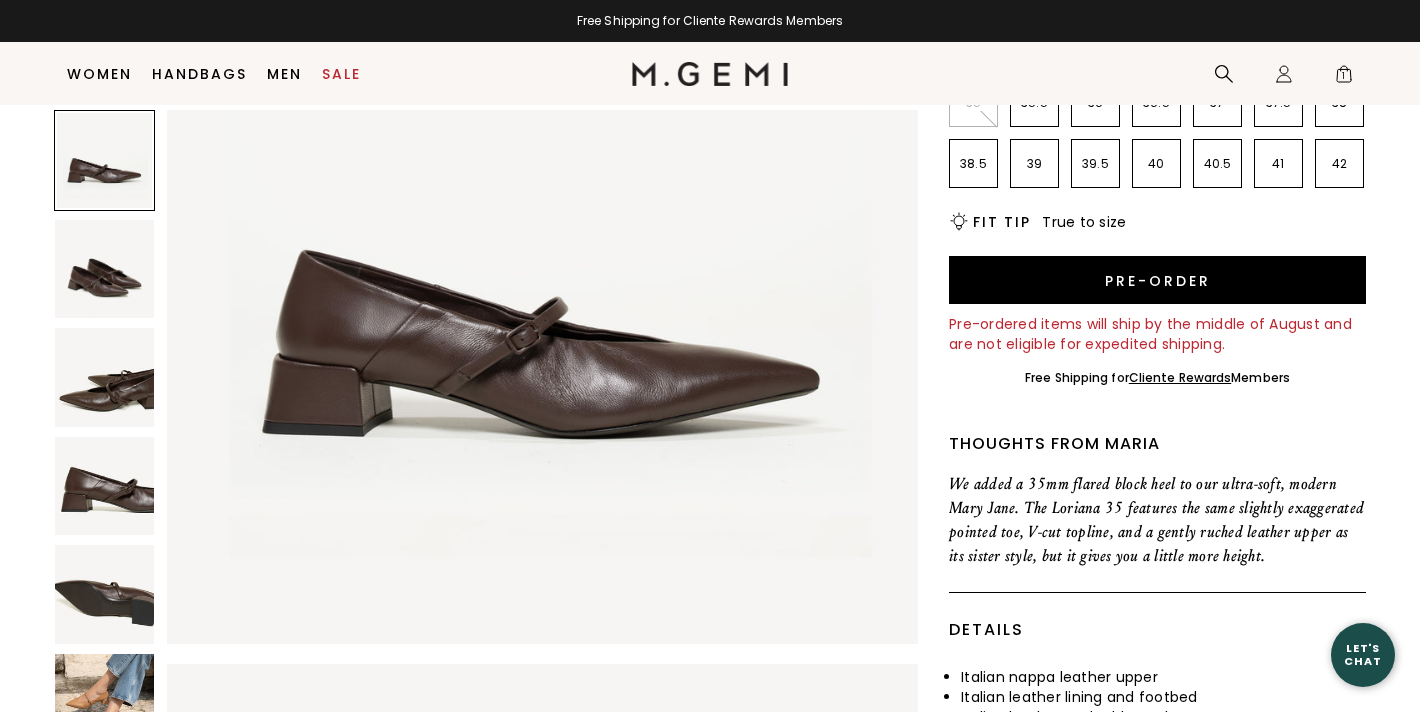click at bounding box center (104, 703) 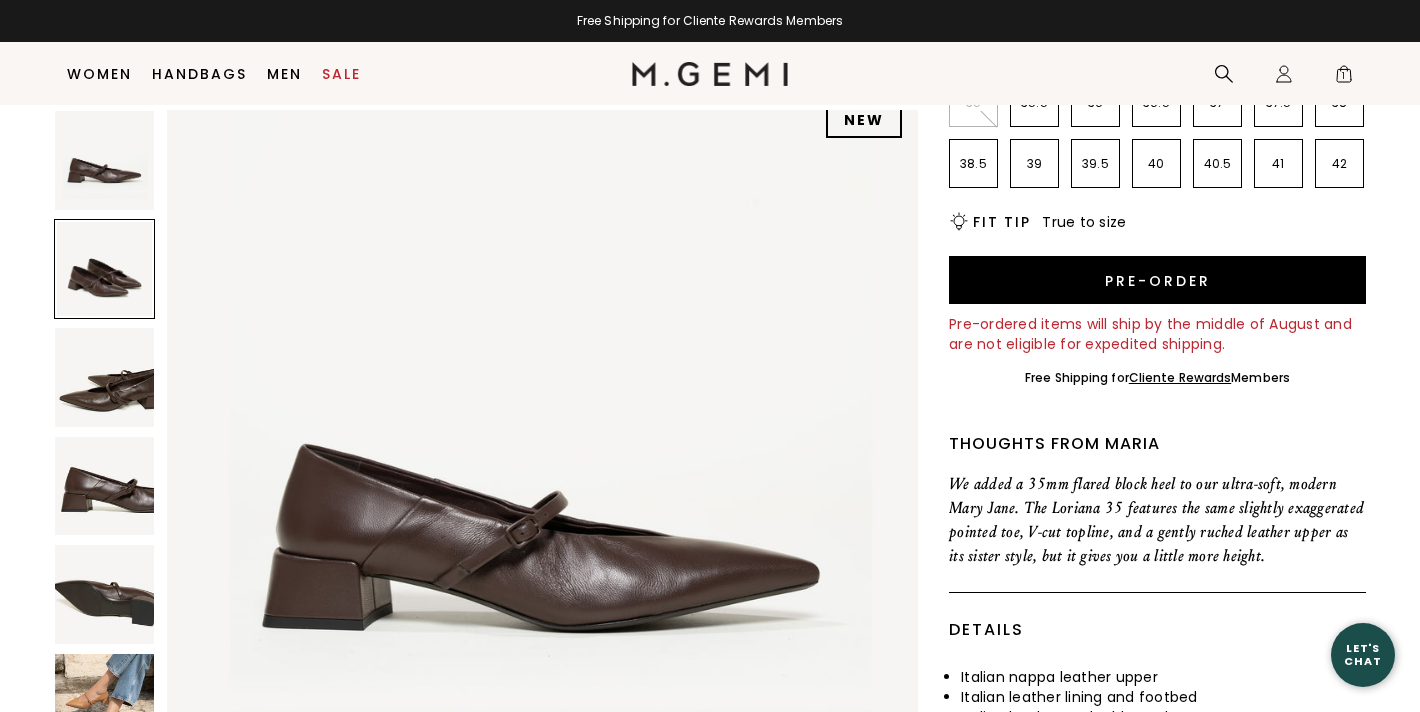 scroll, scrollTop: 0, scrollLeft: 0, axis: both 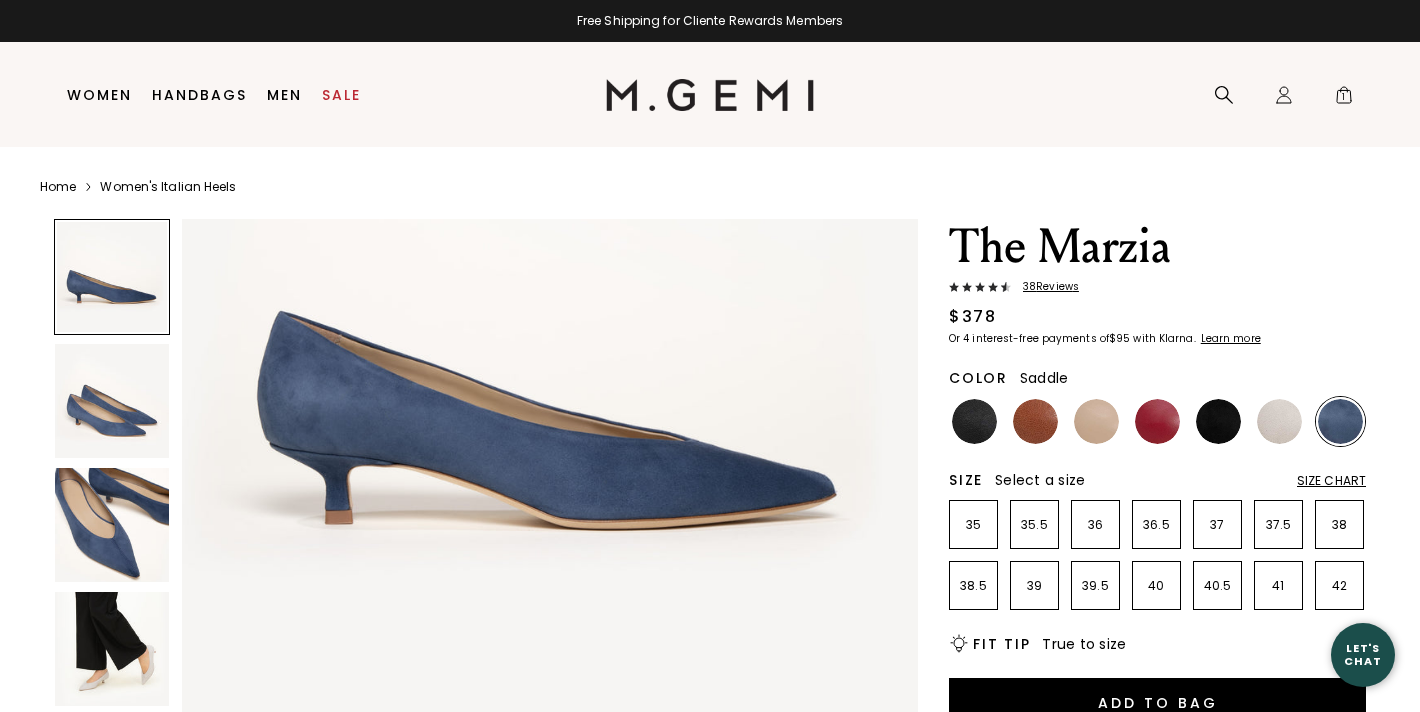 click at bounding box center [1035, 421] 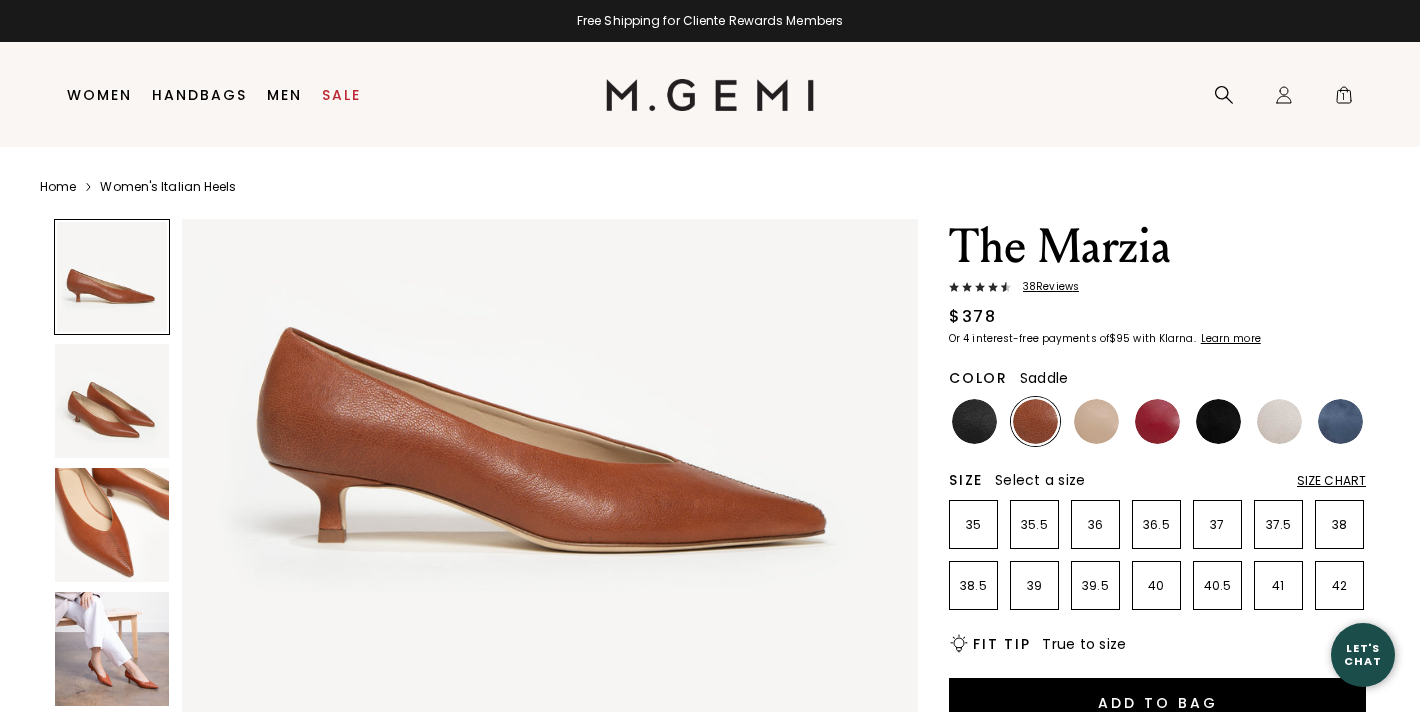 scroll, scrollTop: 213, scrollLeft: 0, axis: vertical 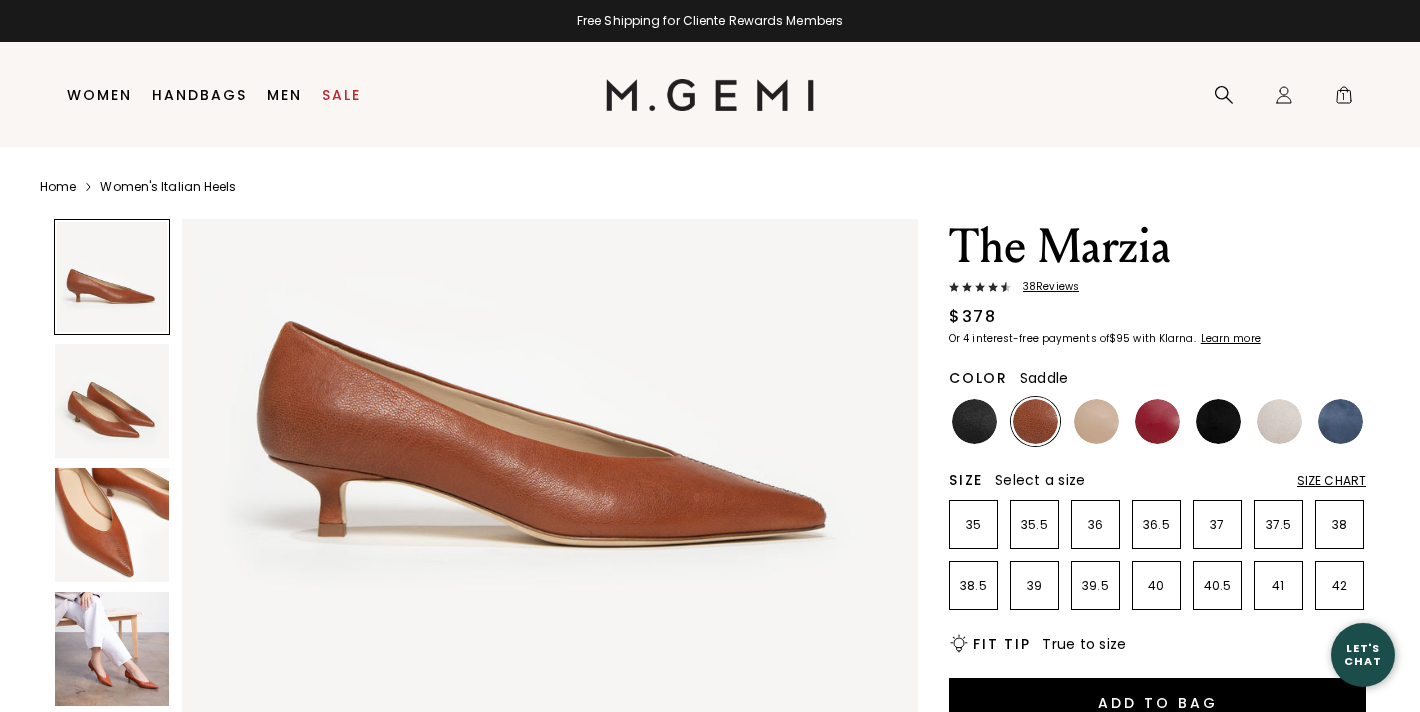 click at bounding box center (112, 649) 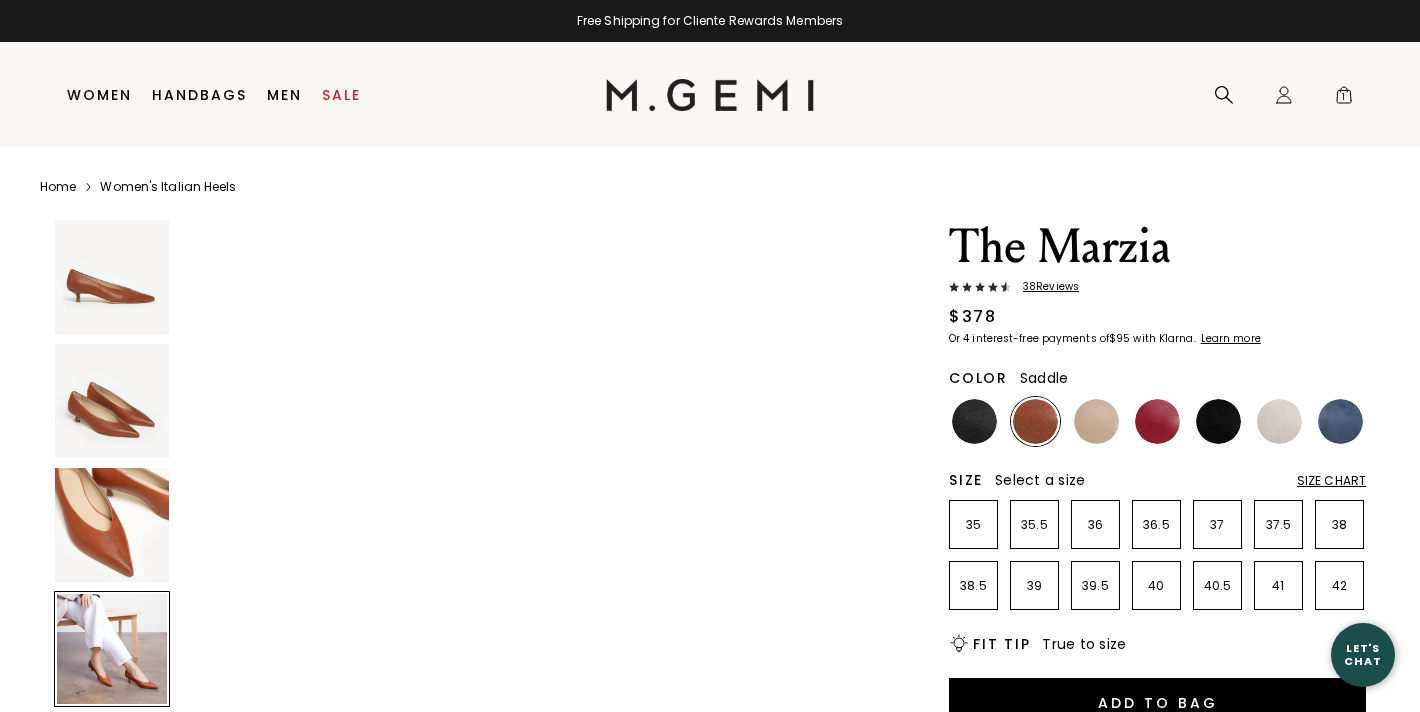 scroll, scrollTop: 2509, scrollLeft: 0, axis: vertical 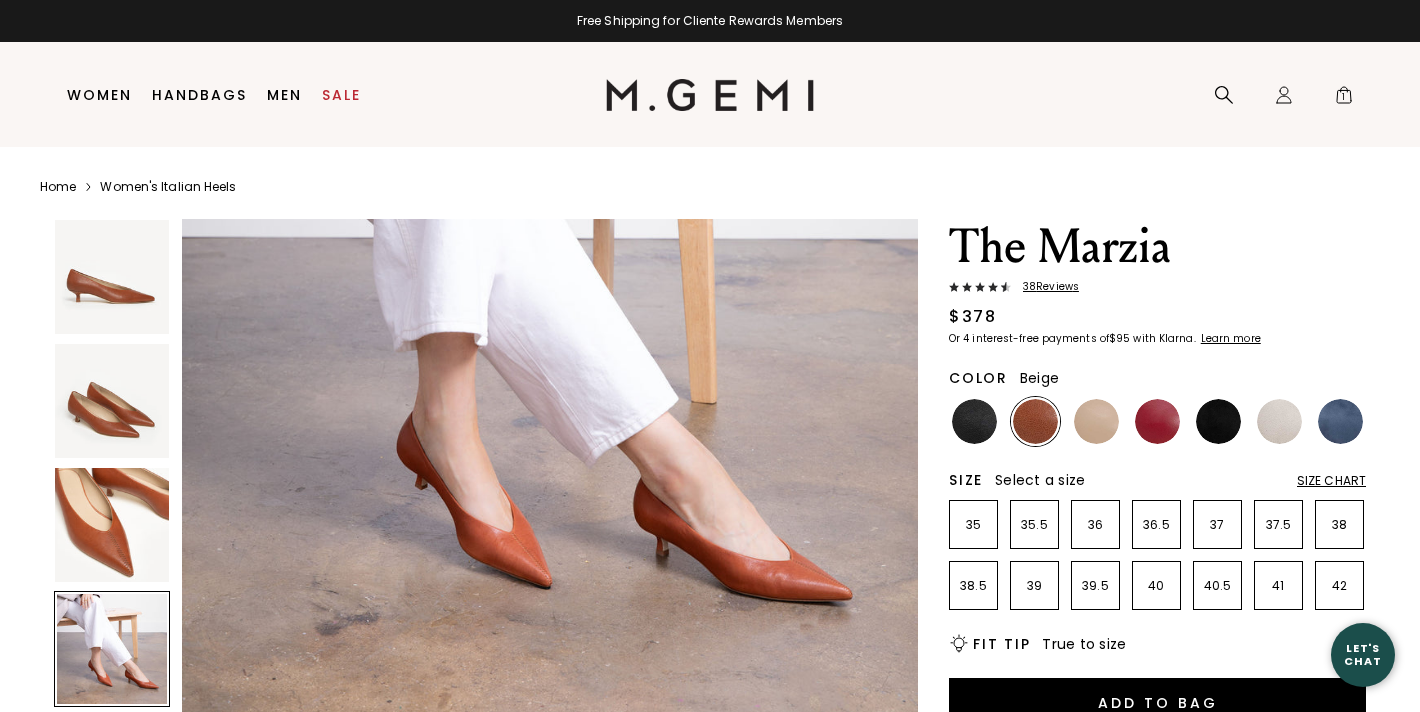 click at bounding box center (1096, 421) 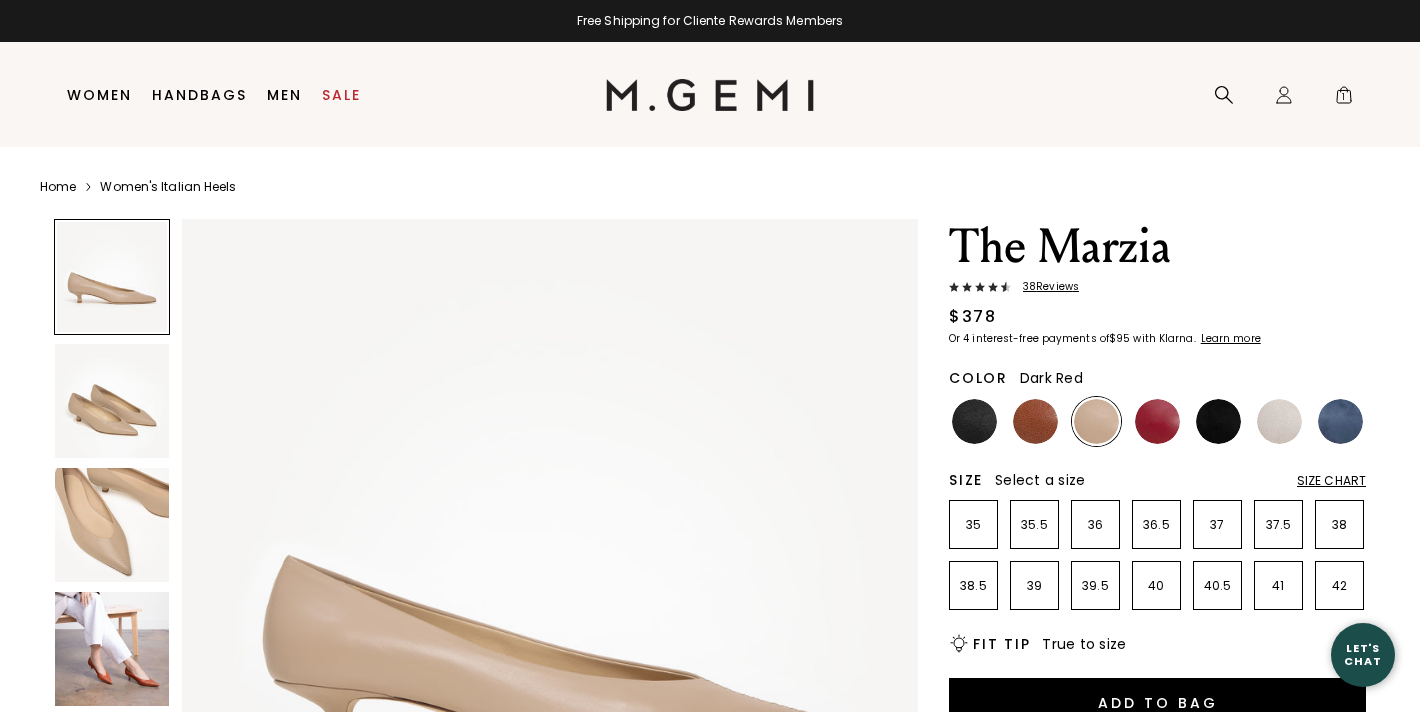 click at bounding box center (1157, 421) 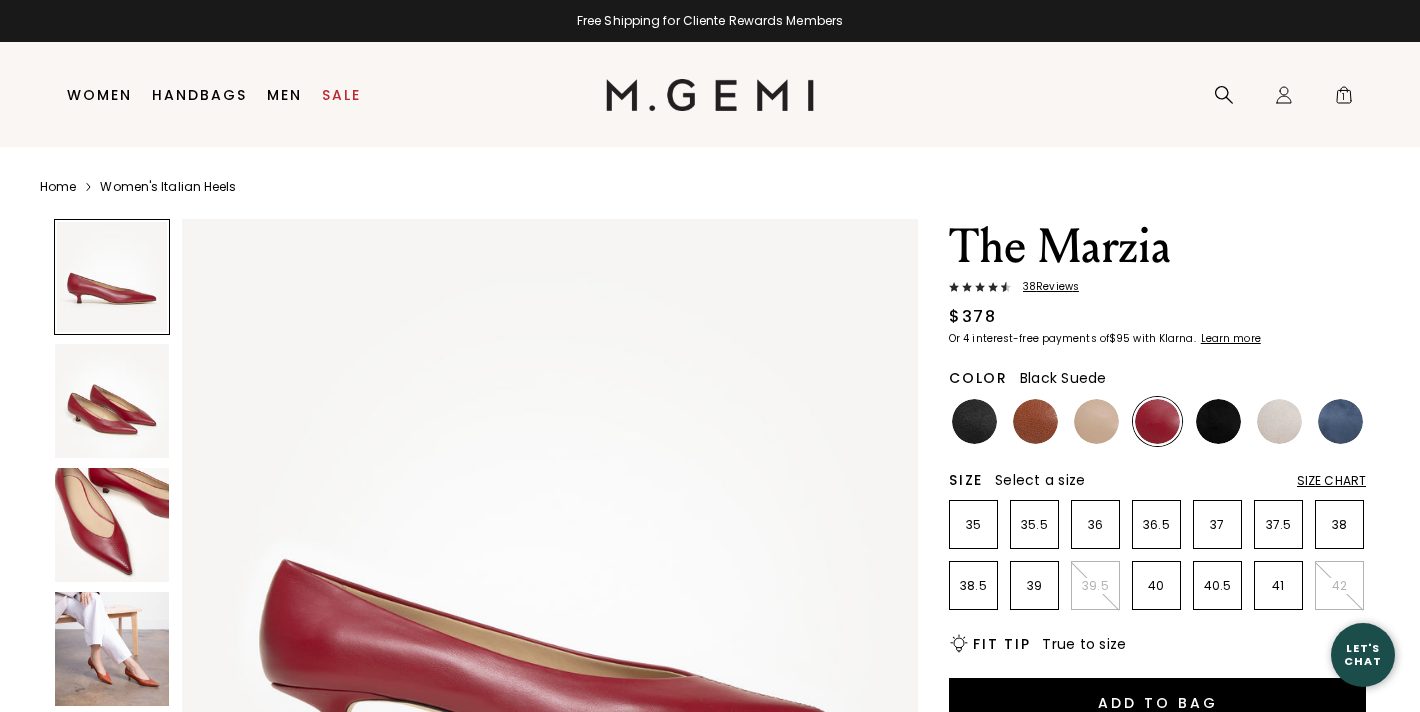 click at bounding box center (1218, 421) 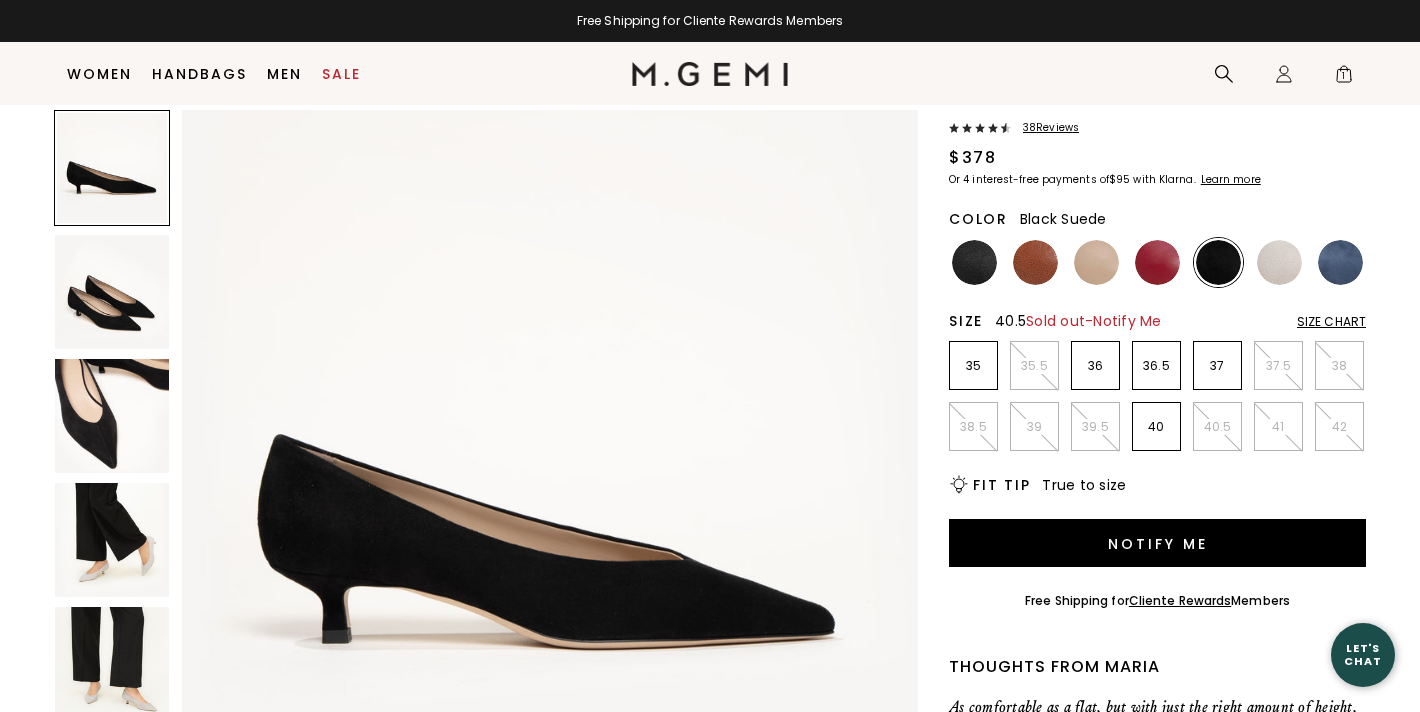 scroll, scrollTop: 120, scrollLeft: 0, axis: vertical 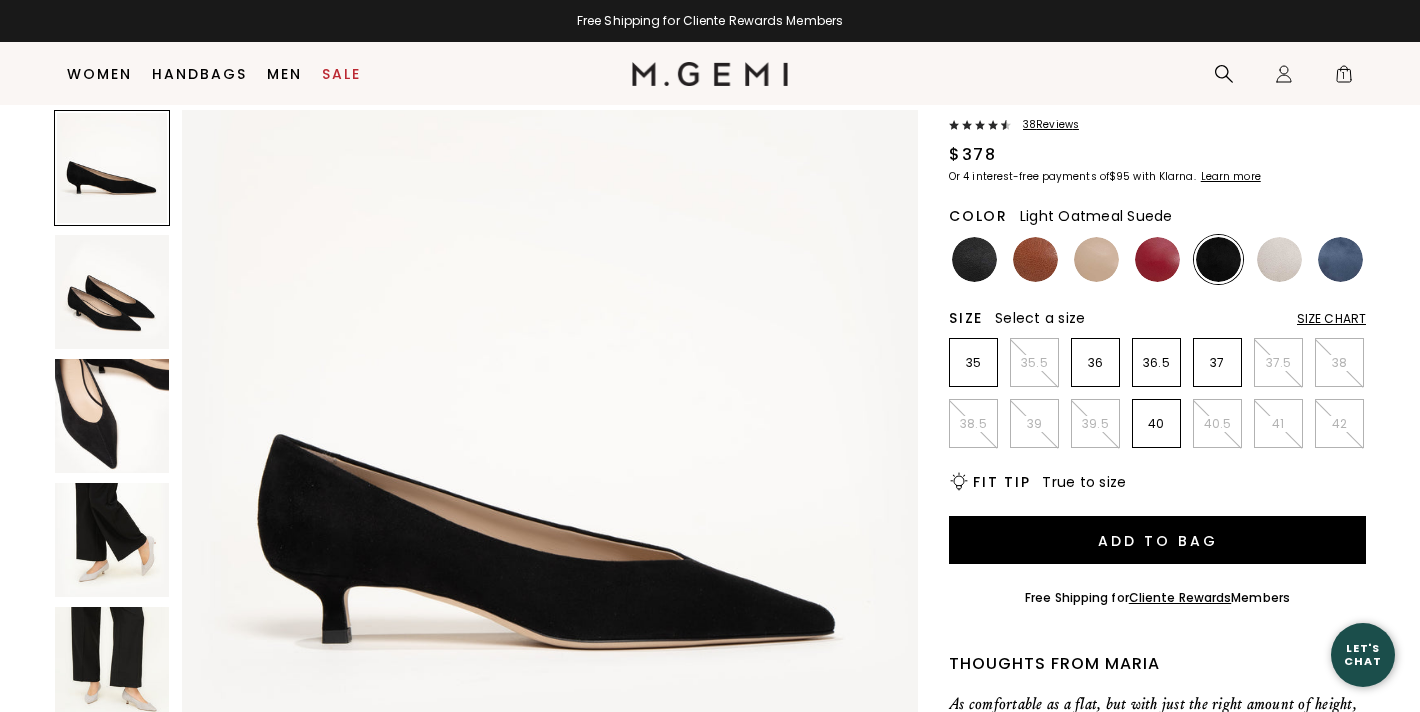 click at bounding box center [1279, 259] 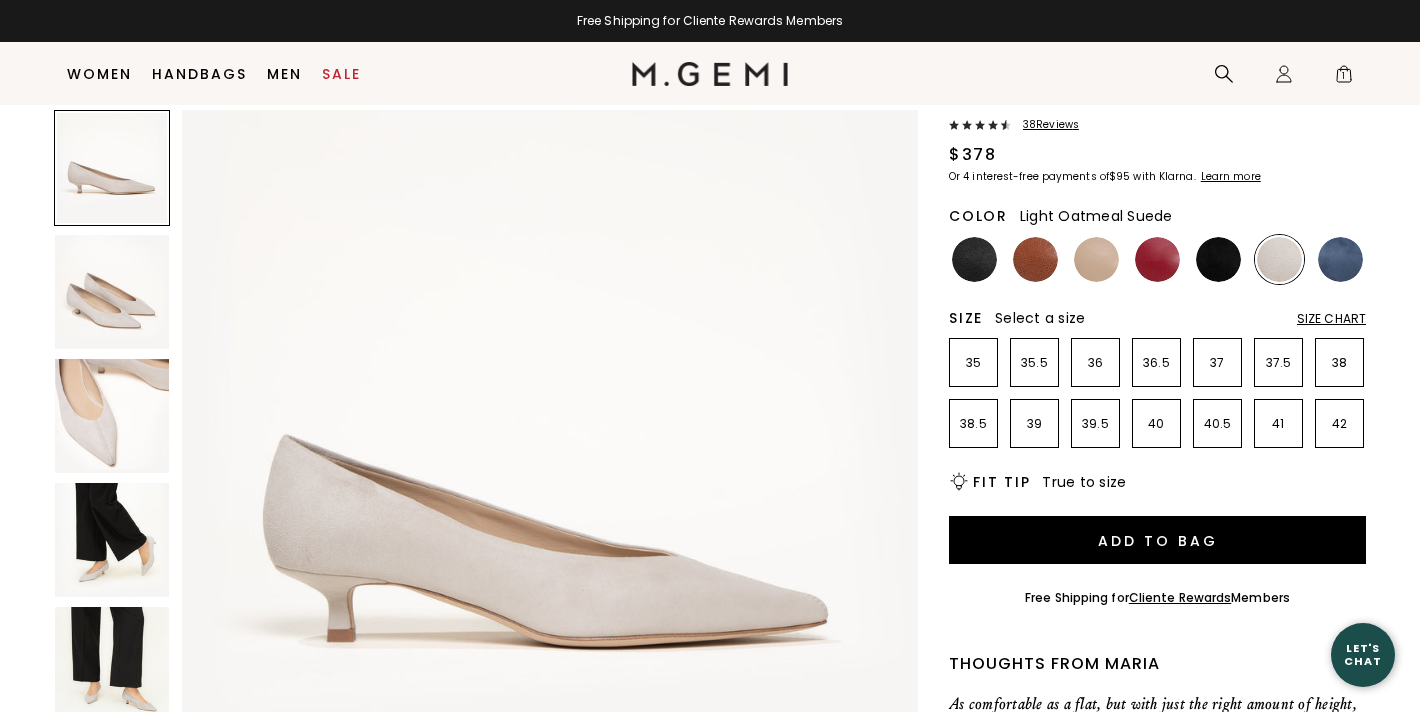 click at bounding box center (112, 540) 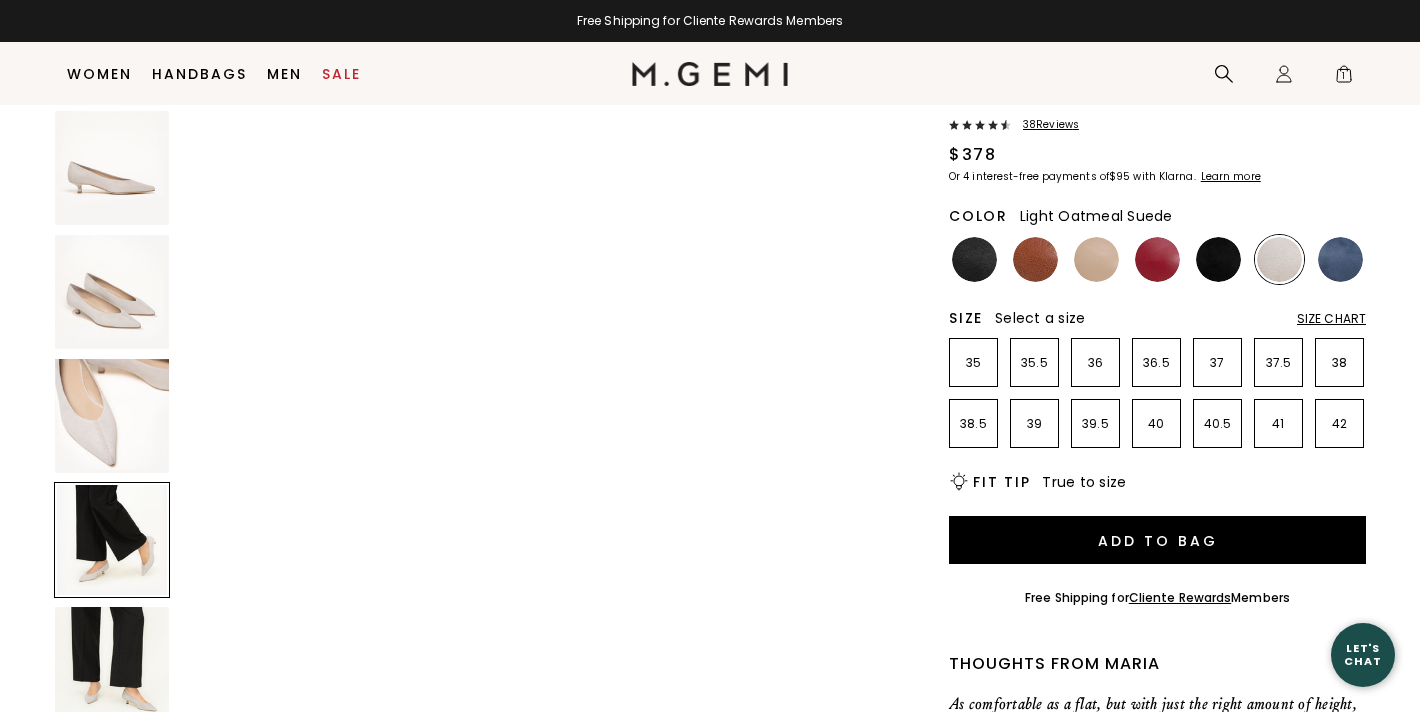 scroll, scrollTop: 2268, scrollLeft: 0, axis: vertical 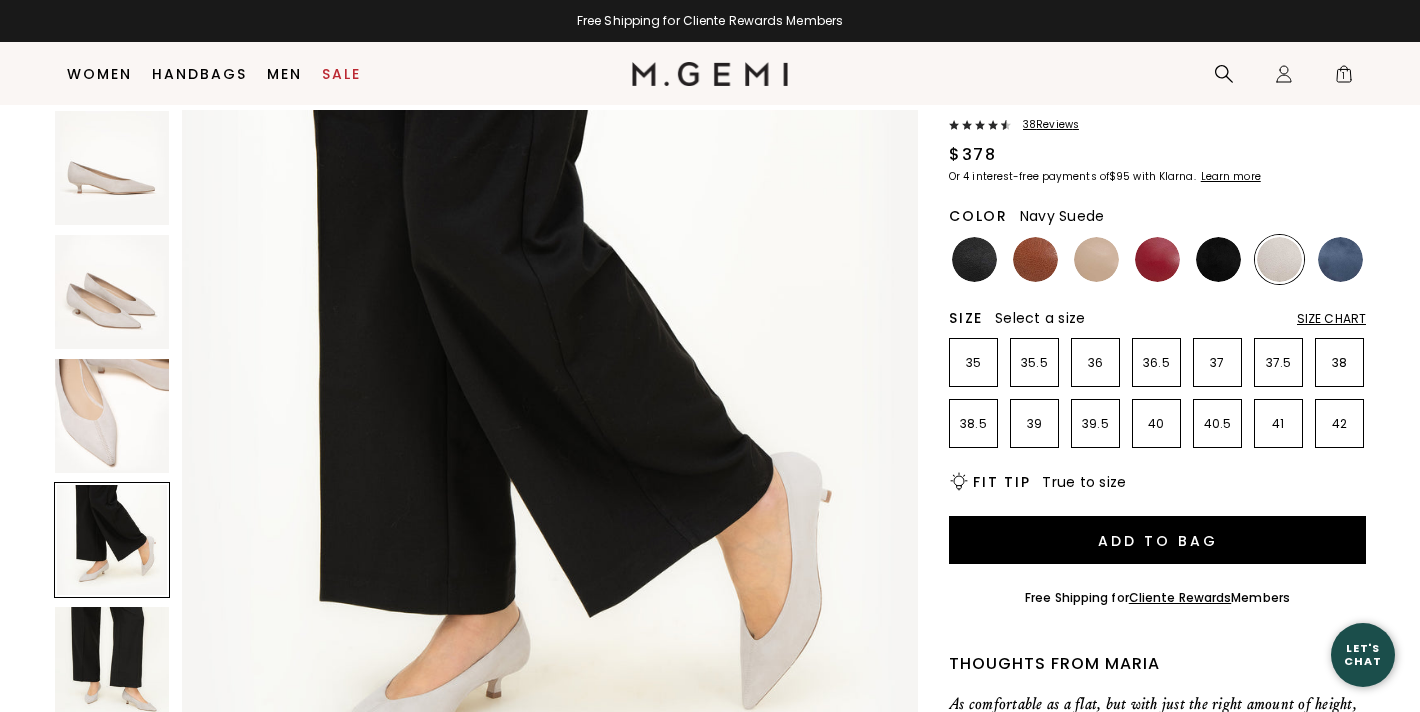 click at bounding box center [1340, 259] 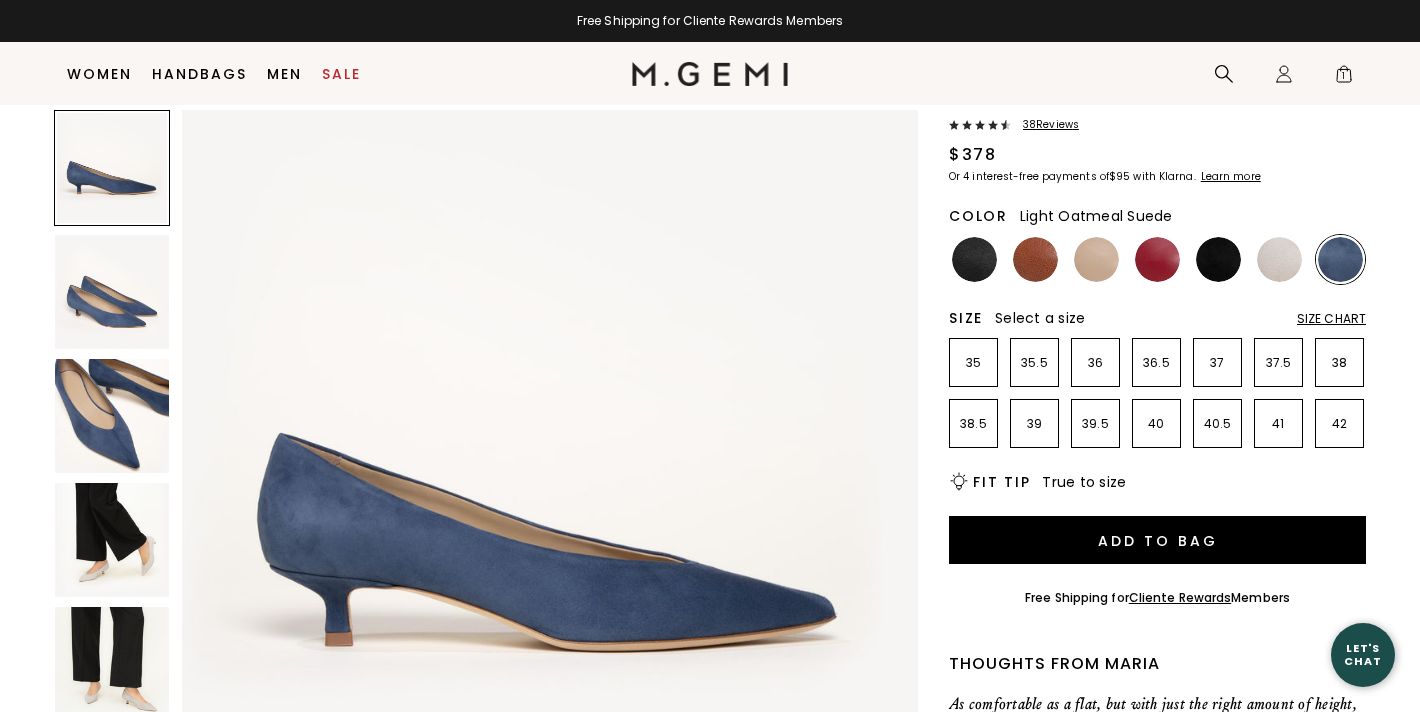 click at bounding box center [1279, 259] 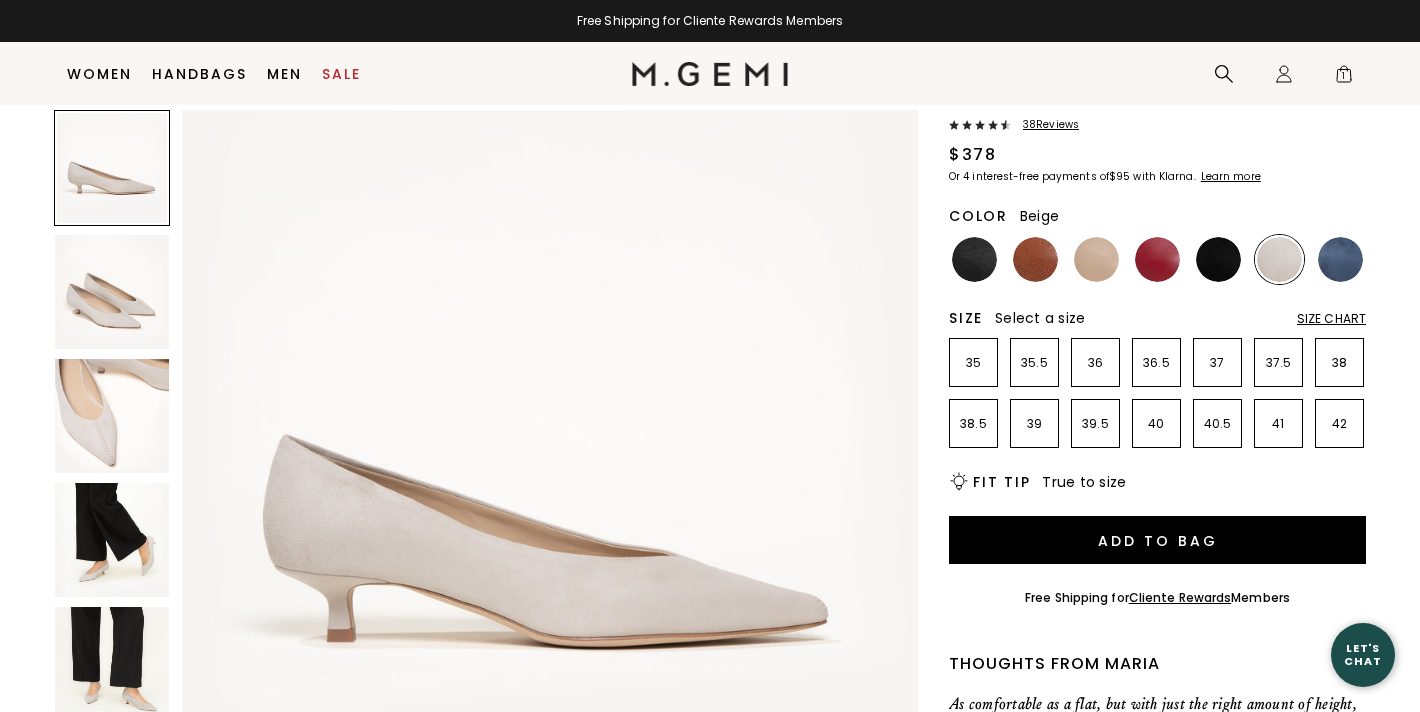 click at bounding box center [1096, 259] 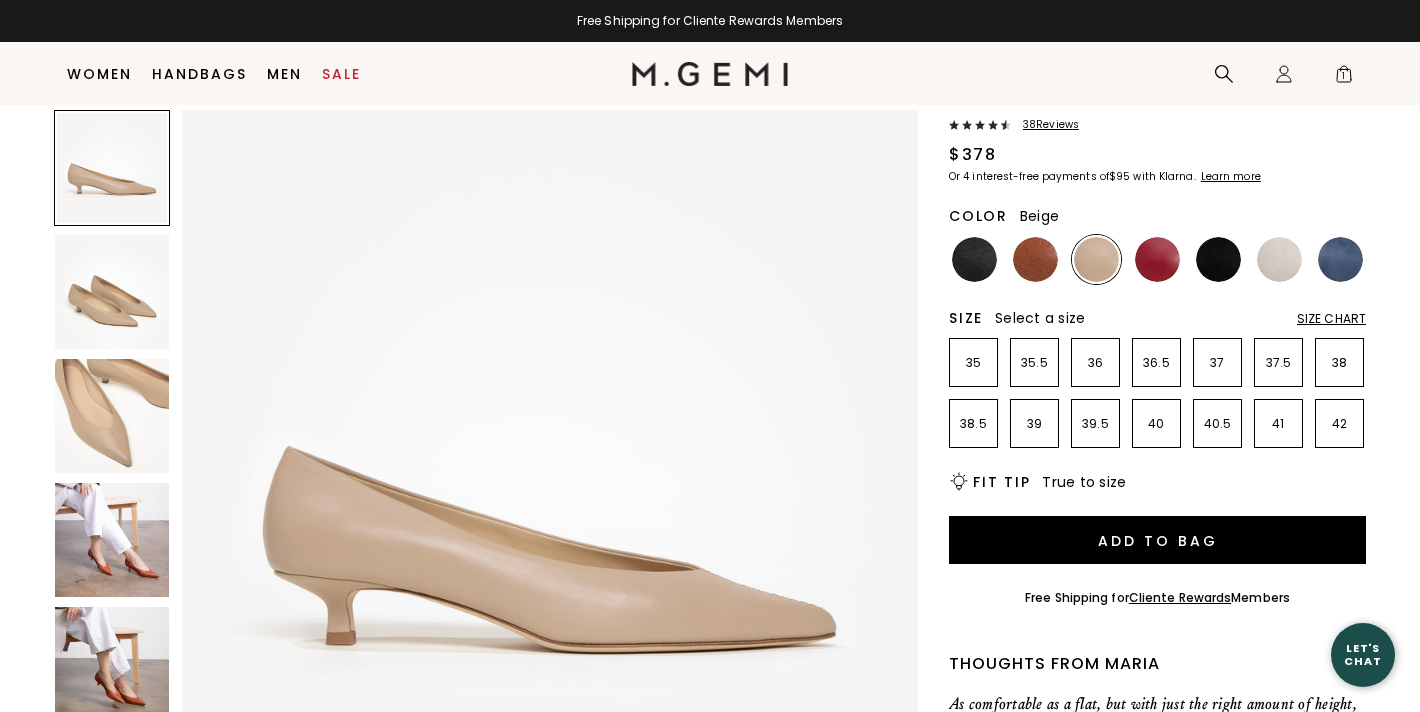 click at bounding box center (112, 664) 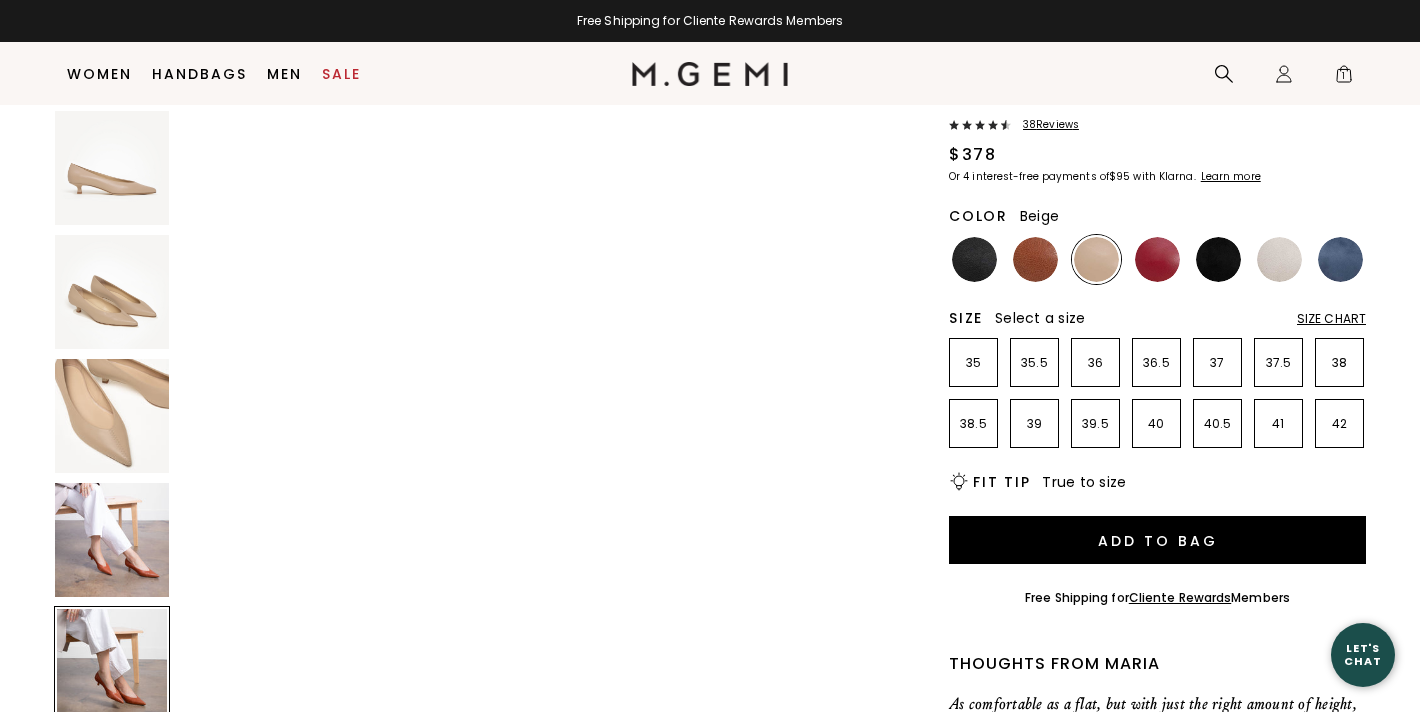 scroll, scrollTop: 3024, scrollLeft: 0, axis: vertical 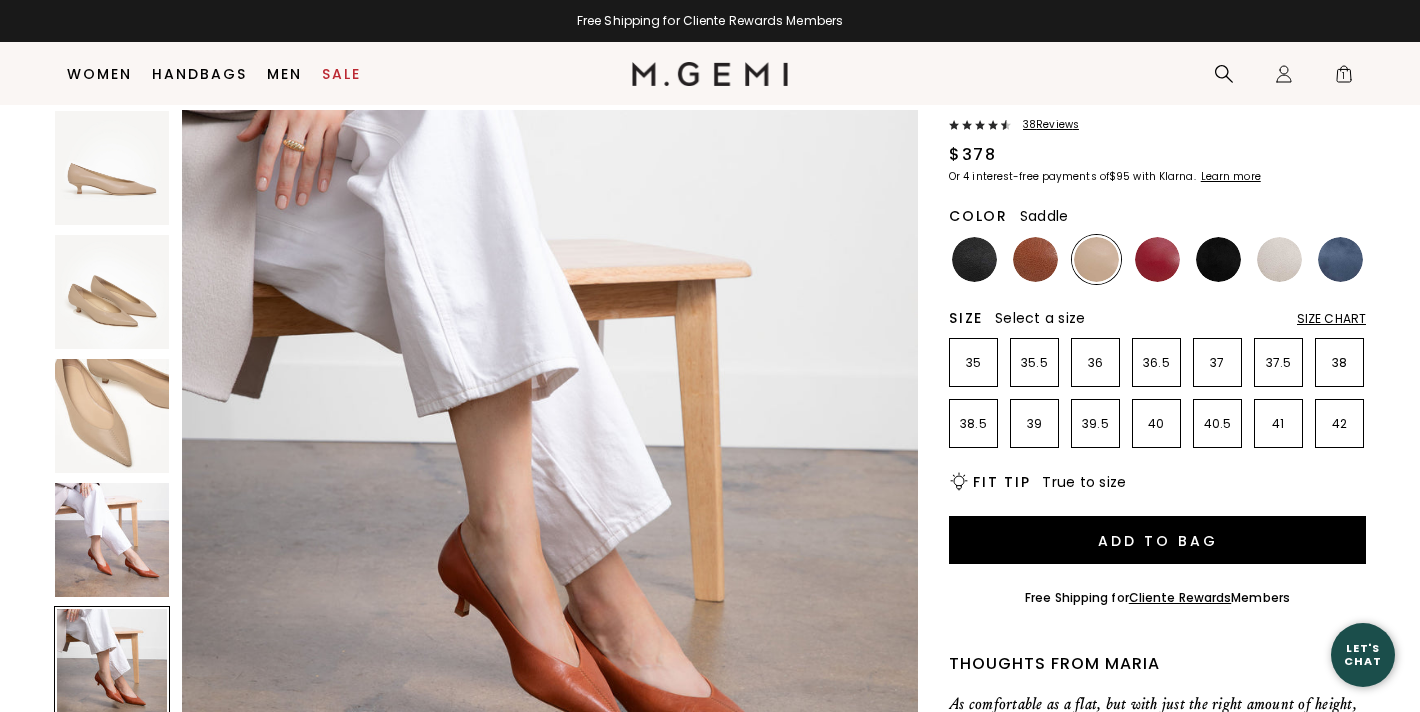 click at bounding box center [1035, 259] 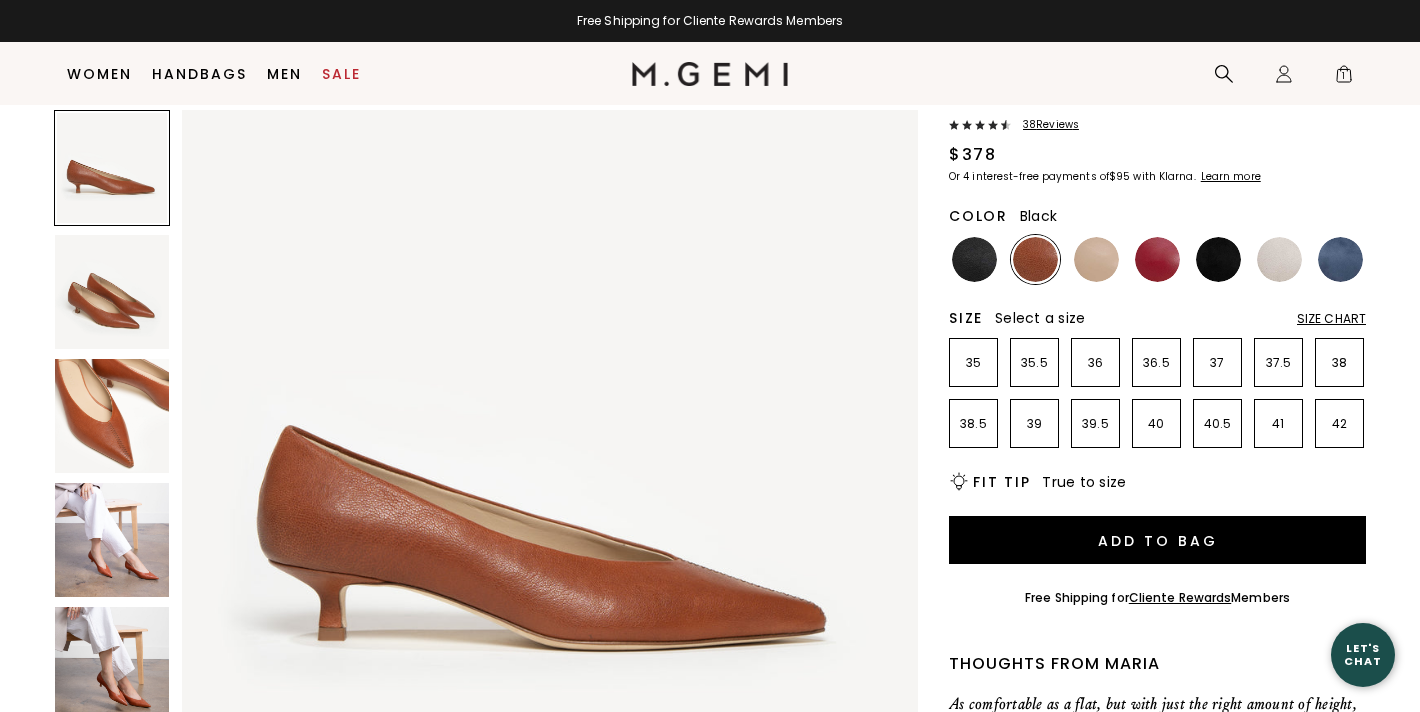 click at bounding box center [974, 259] 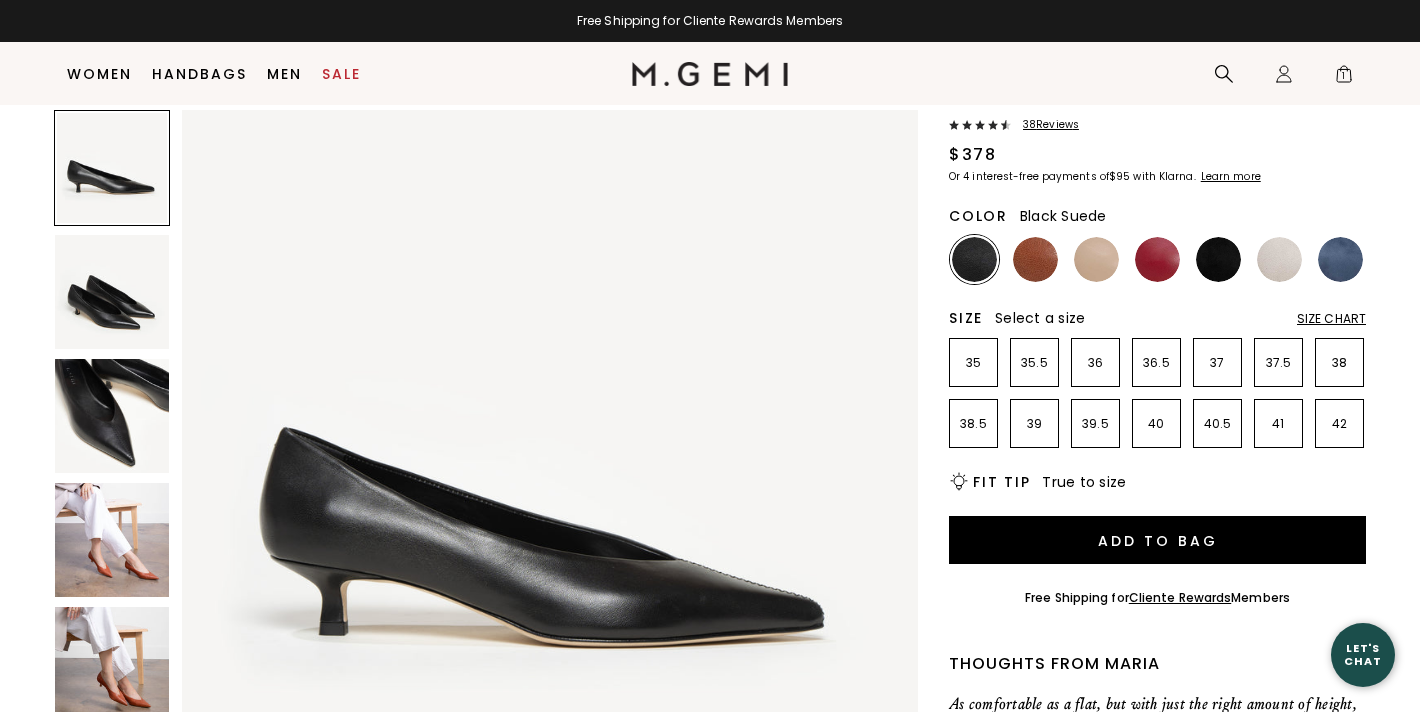click at bounding box center (1218, 259) 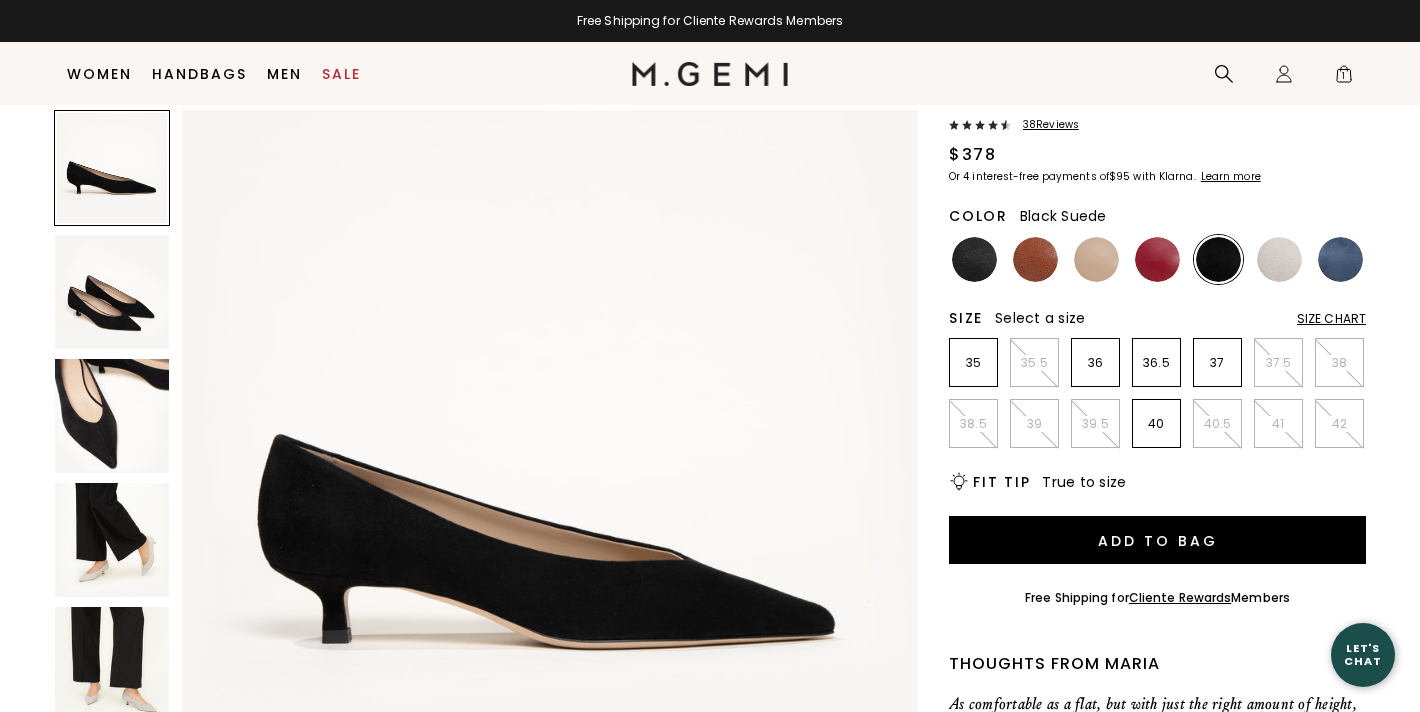 scroll, scrollTop: 0, scrollLeft: 0, axis: both 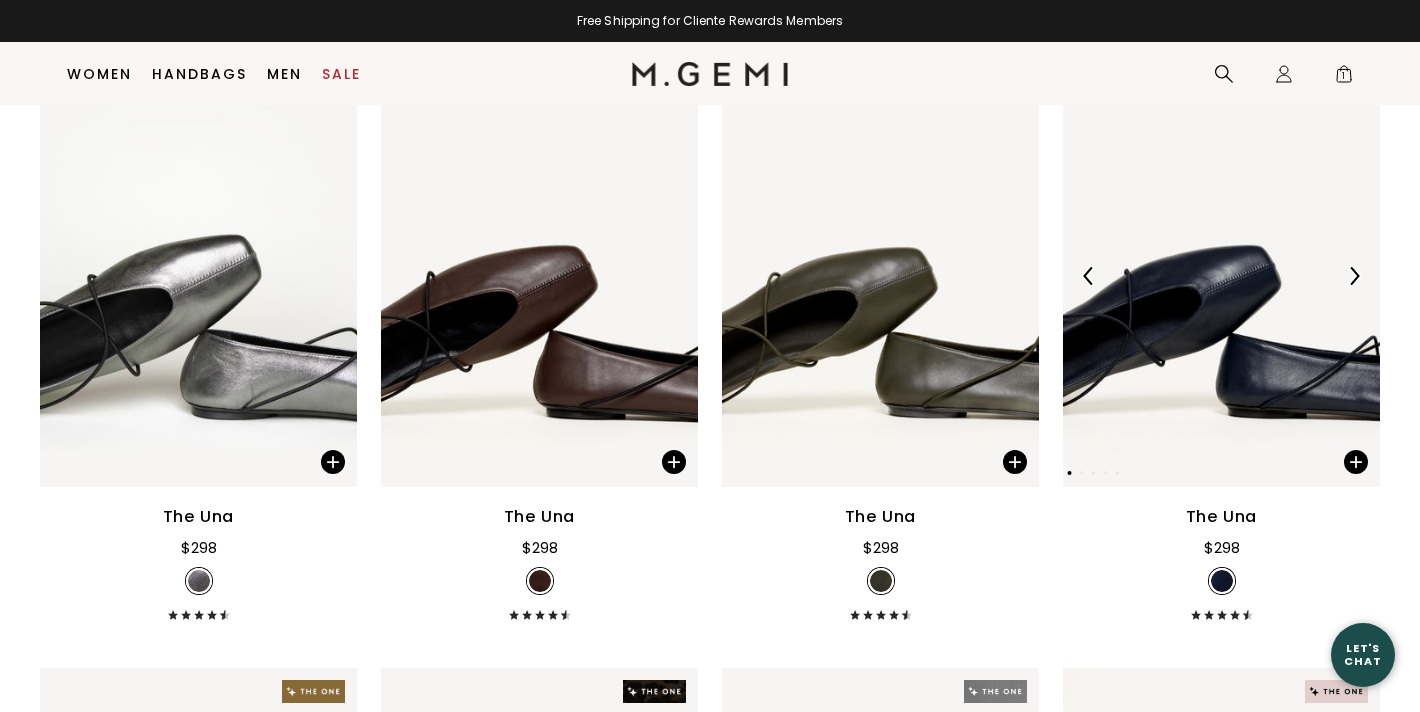 click at bounding box center [1221, 276] 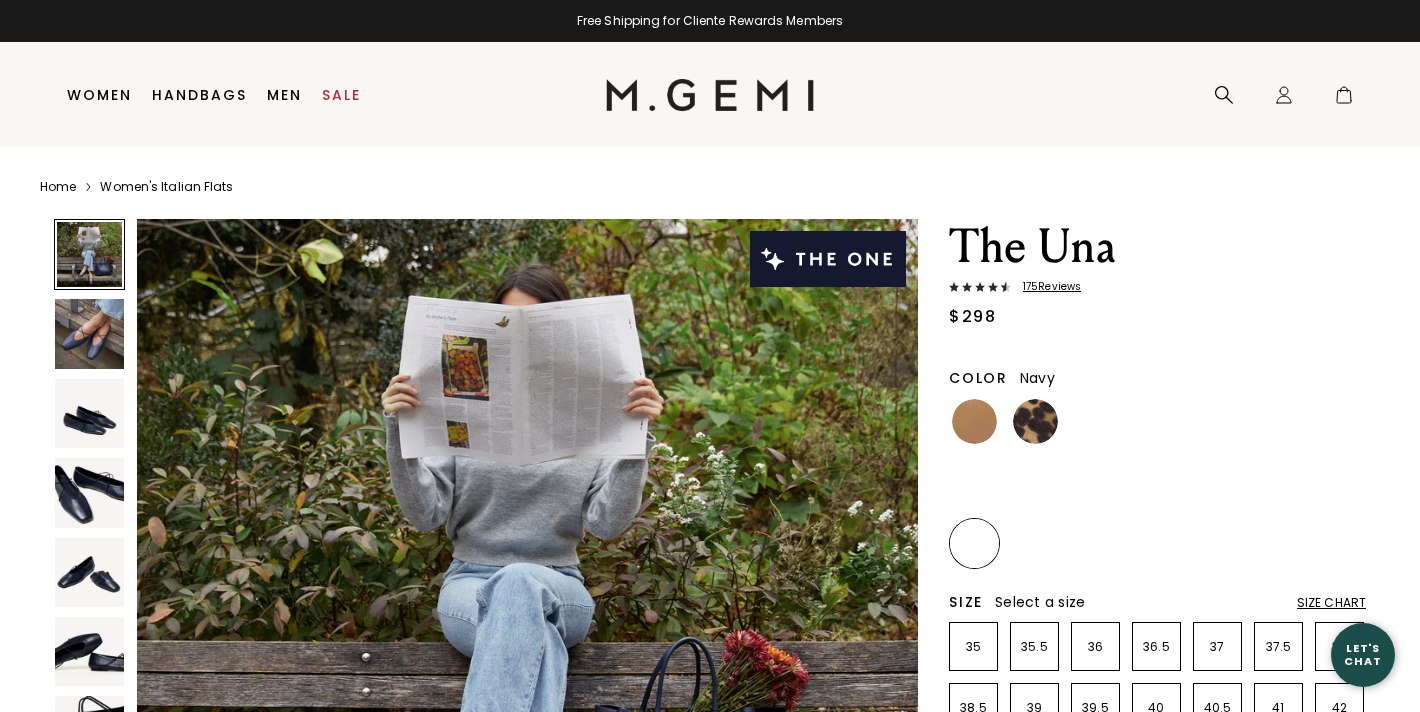 scroll, scrollTop: 0, scrollLeft: 0, axis: both 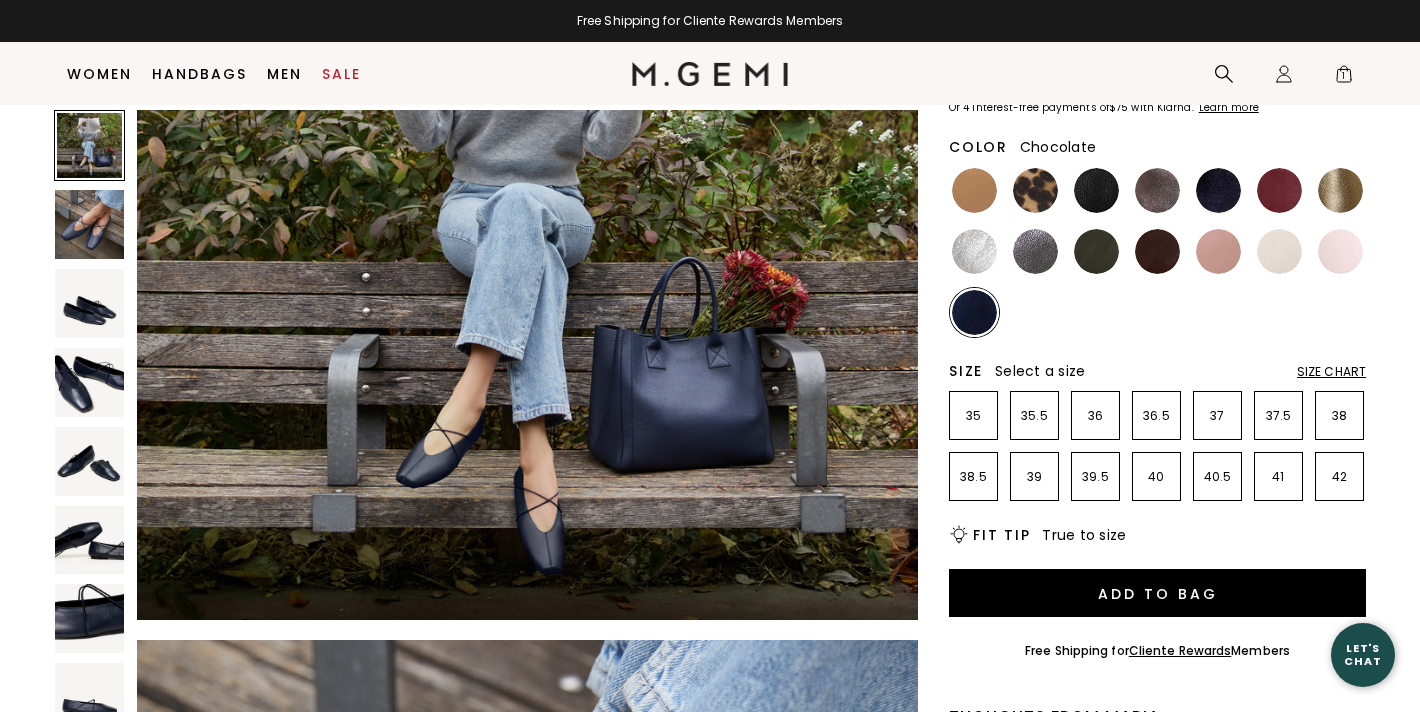 click at bounding box center [1157, 251] 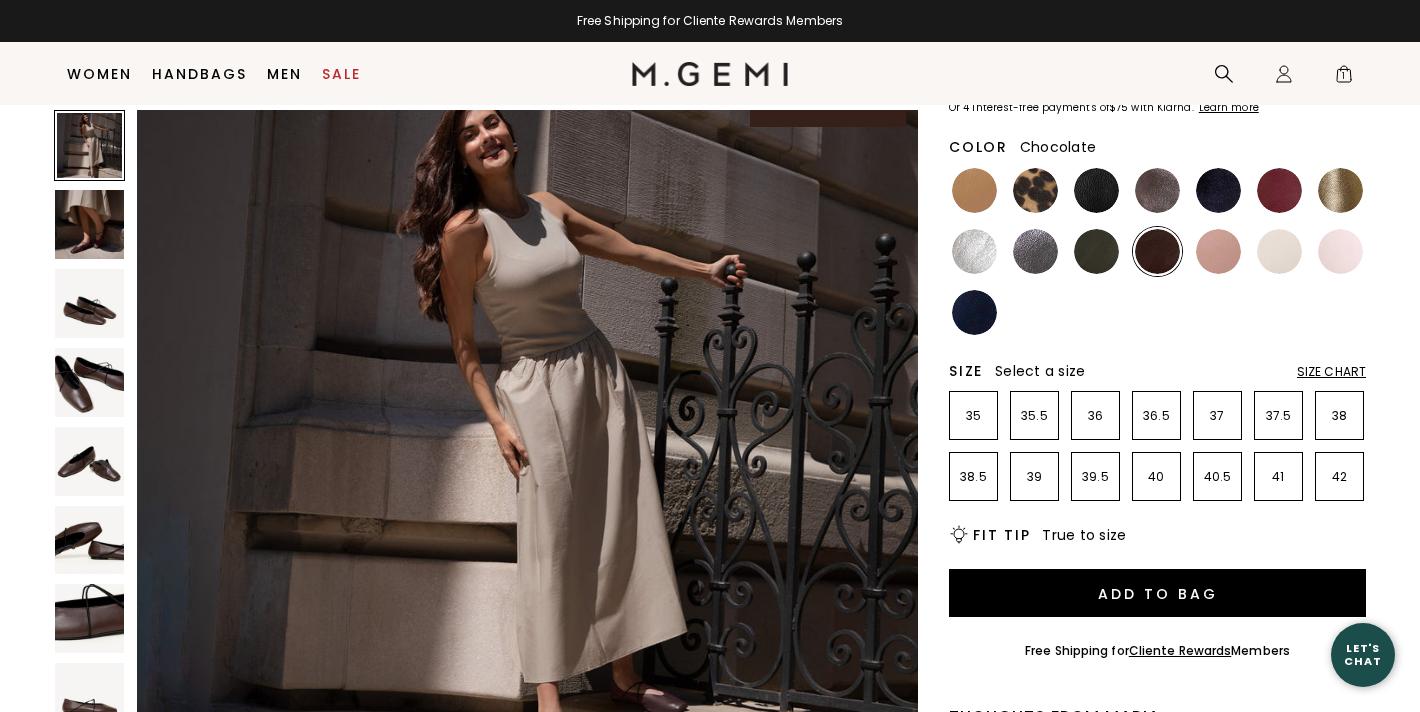 scroll, scrollTop: 0, scrollLeft: 0, axis: both 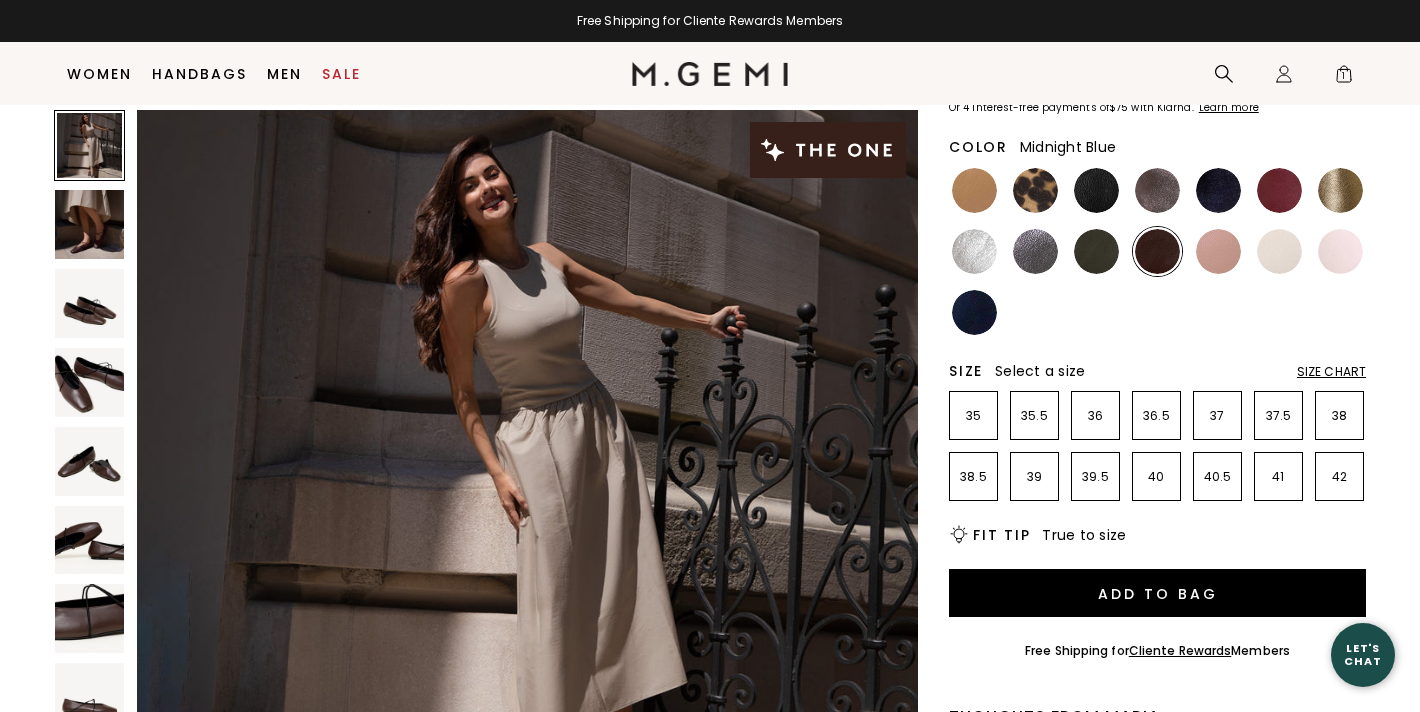 click at bounding box center [1218, 190] 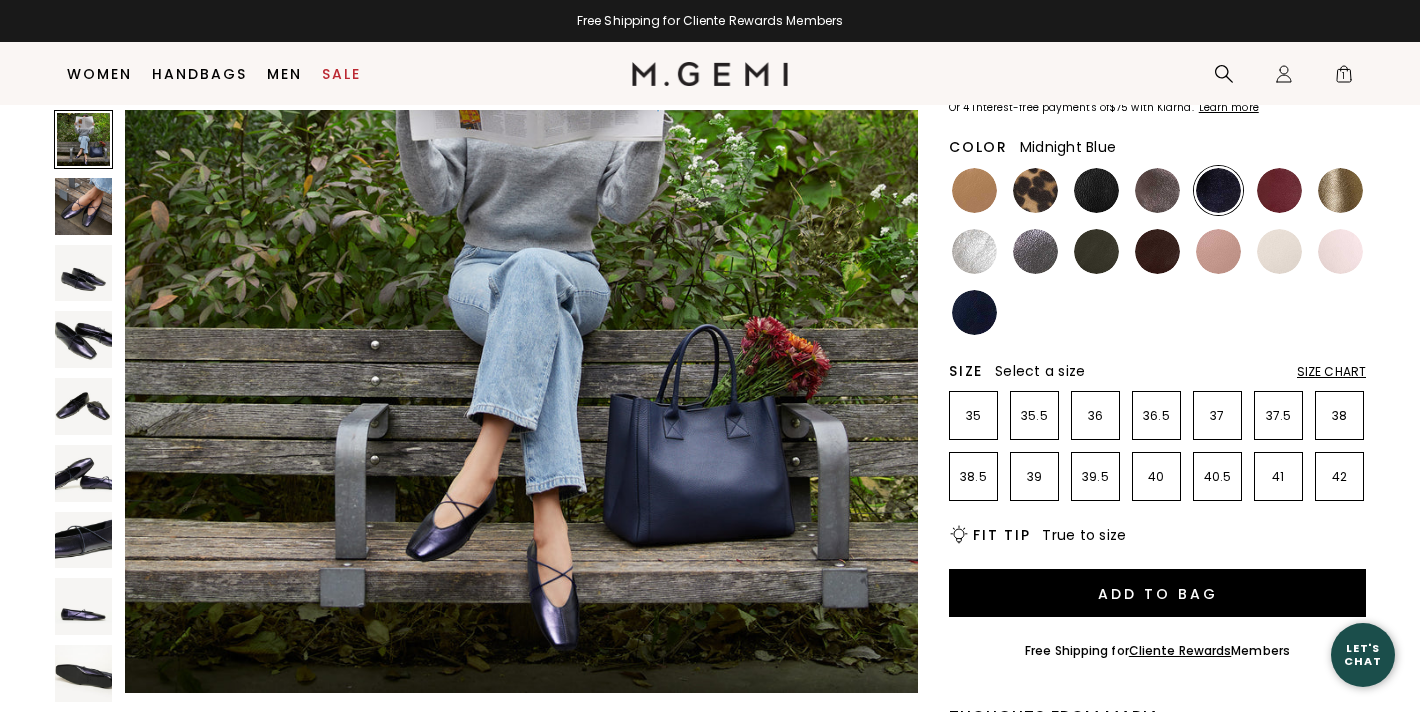 scroll, scrollTop: 198, scrollLeft: 0, axis: vertical 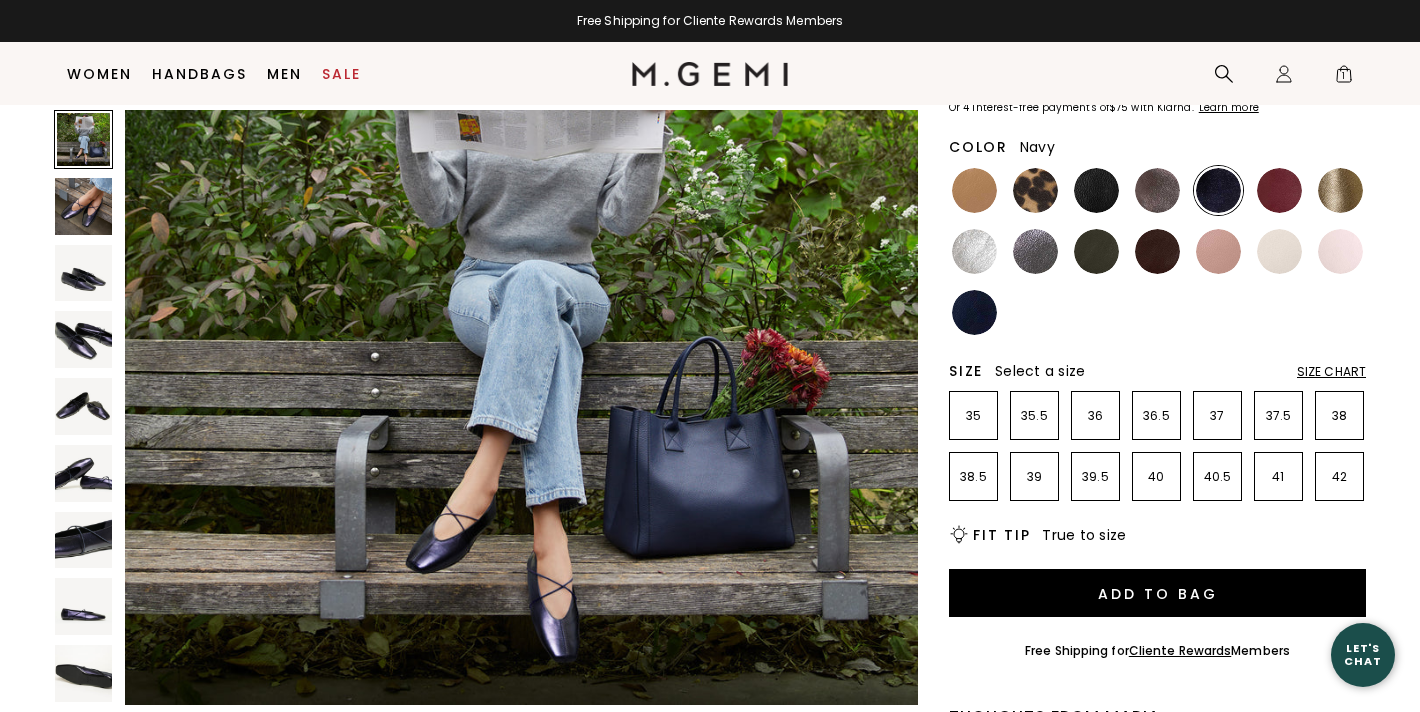 click at bounding box center [974, 312] 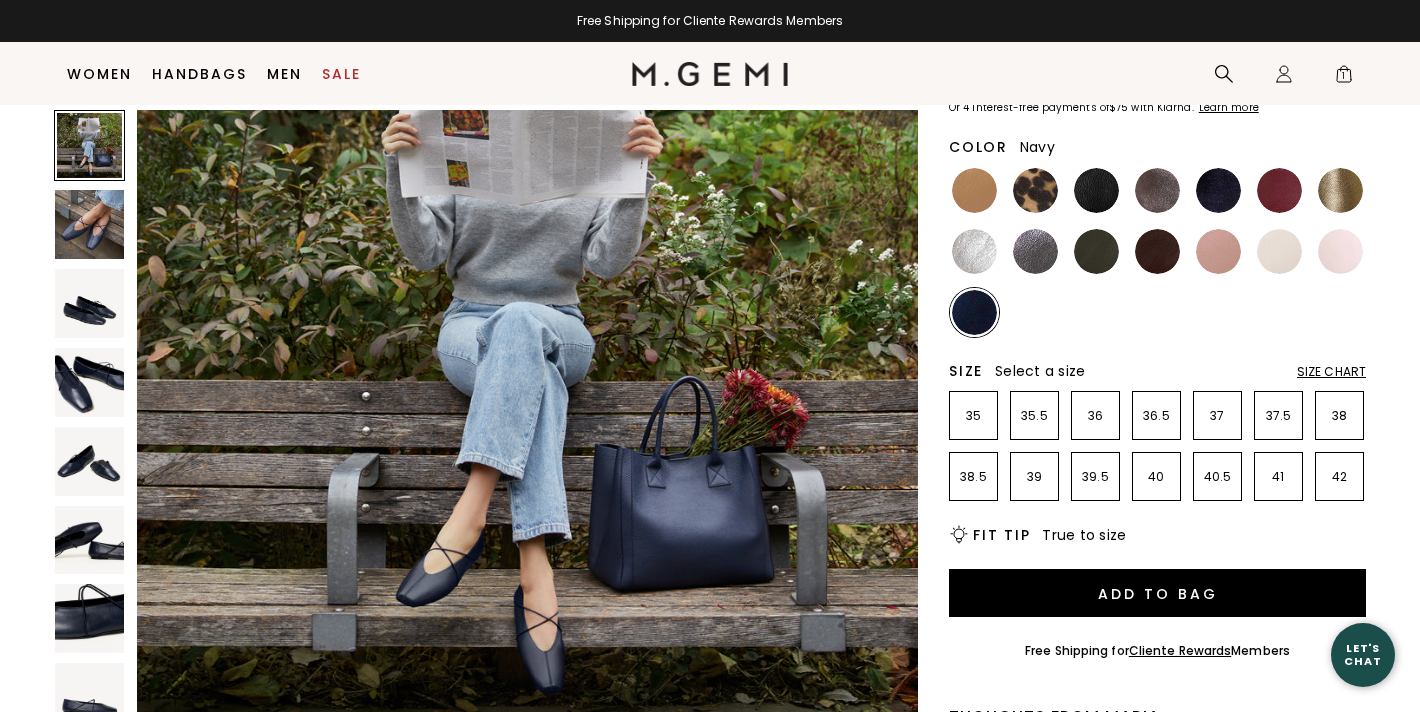 scroll, scrollTop: 134, scrollLeft: 0, axis: vertical 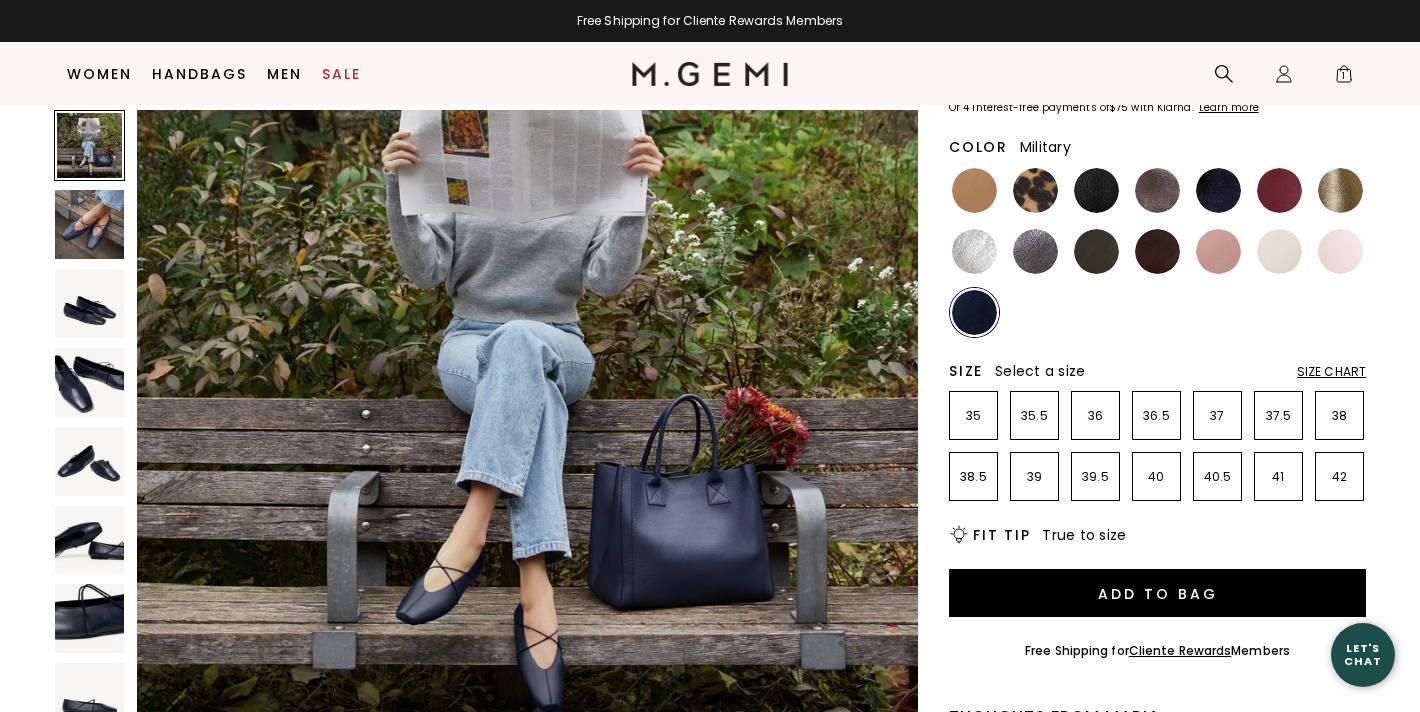 click at bounding box center (1096, 251) 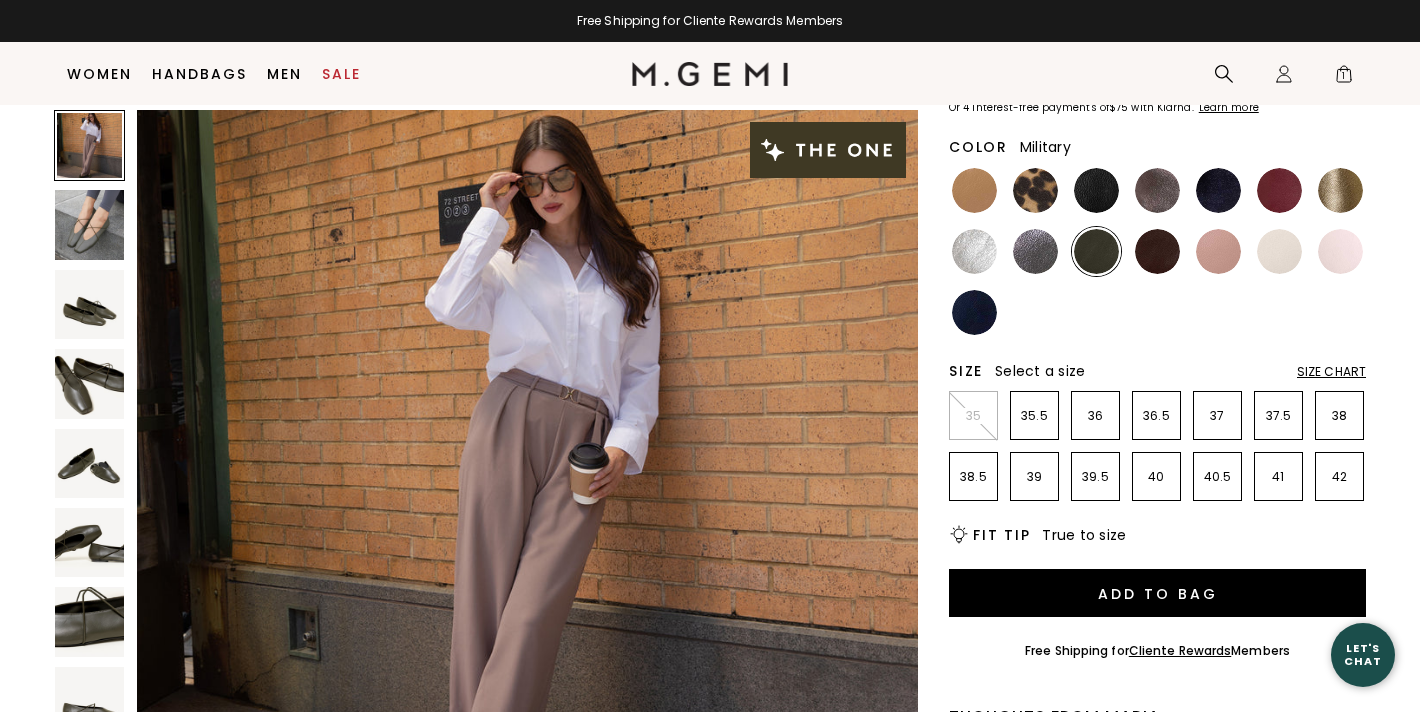 scroll, scrollTop: 0, scrollLeft: 0, axis: both 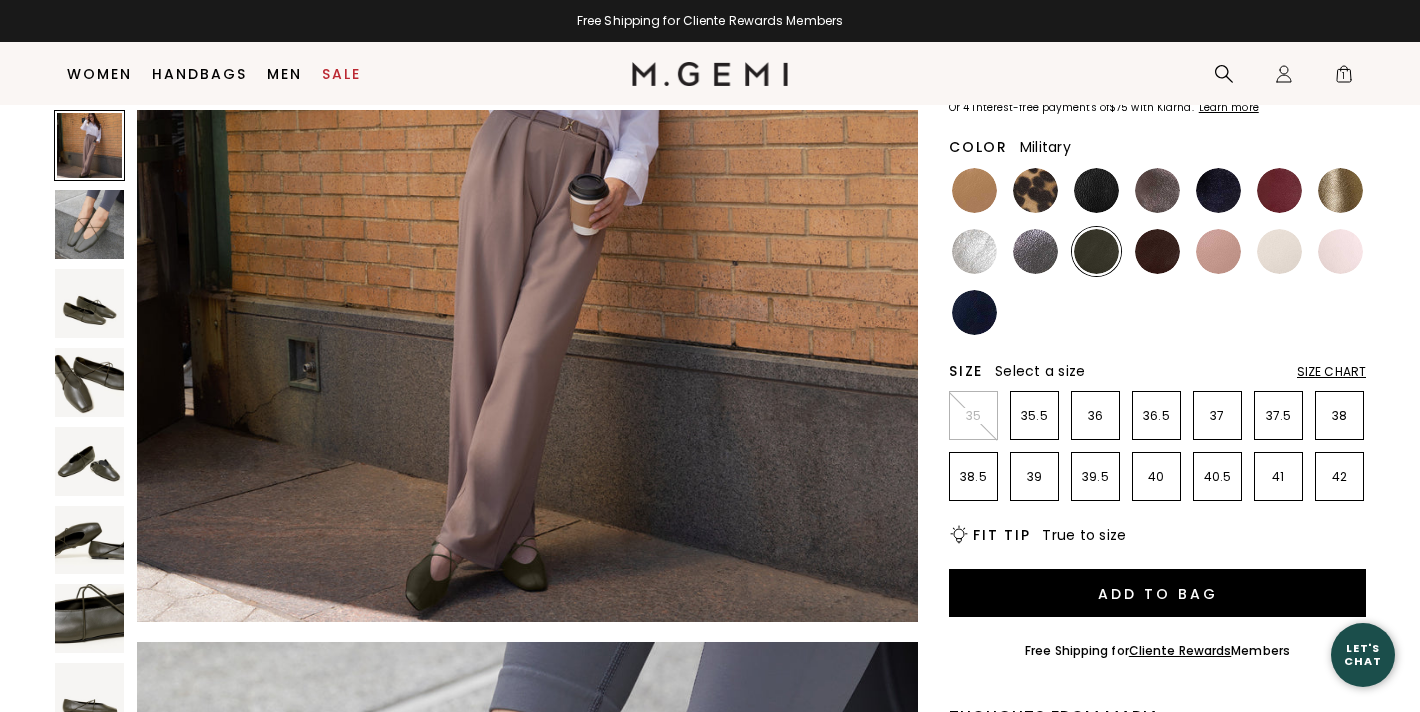 click at bounding box center [89, 382] 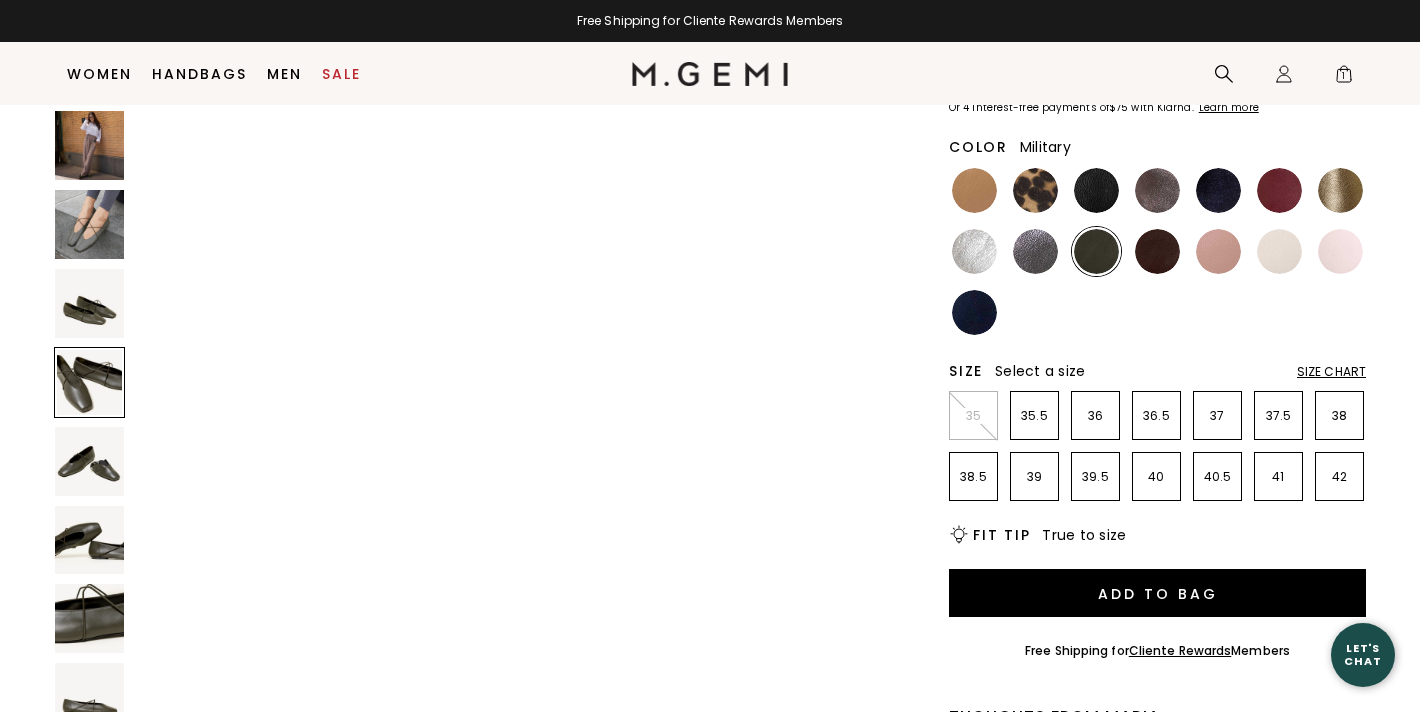 scroll, scrollTop: 2403, scrollLeft: 0, axis: vertical 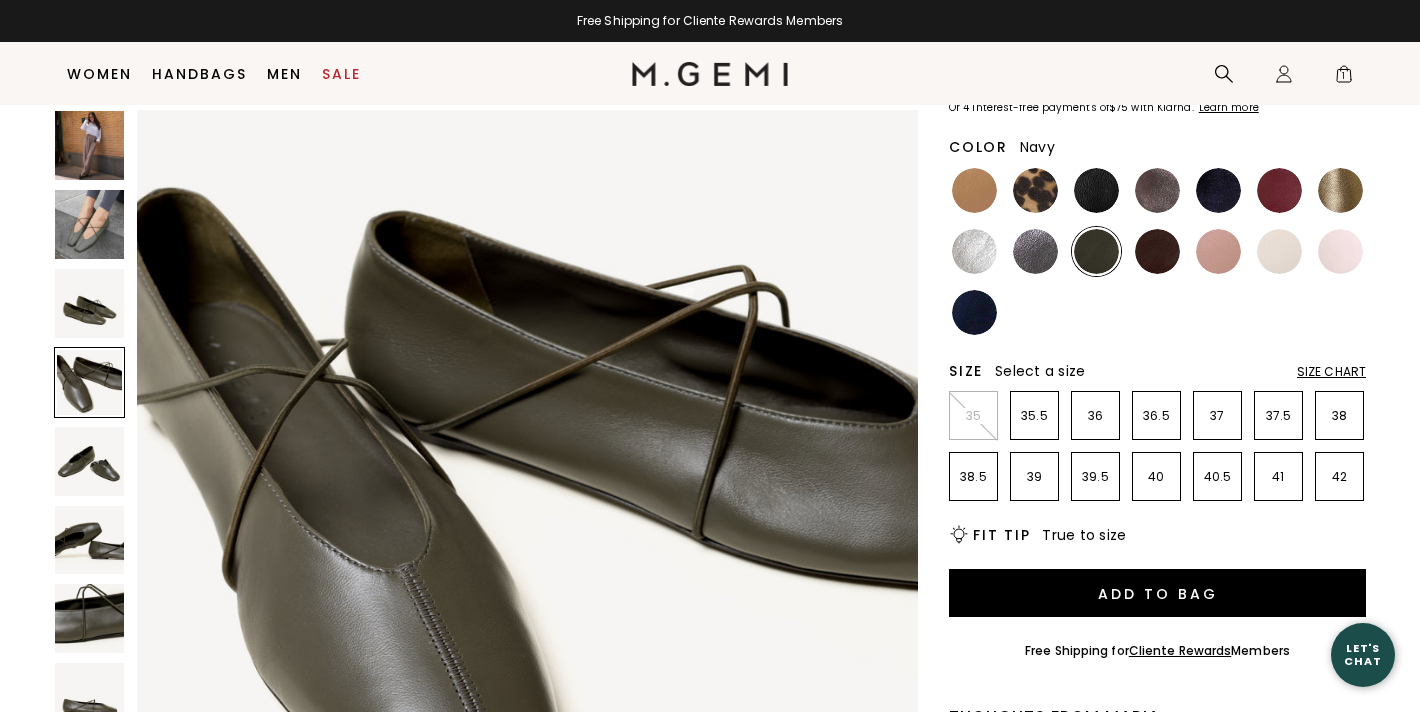 click at bounding box center (974, 312) 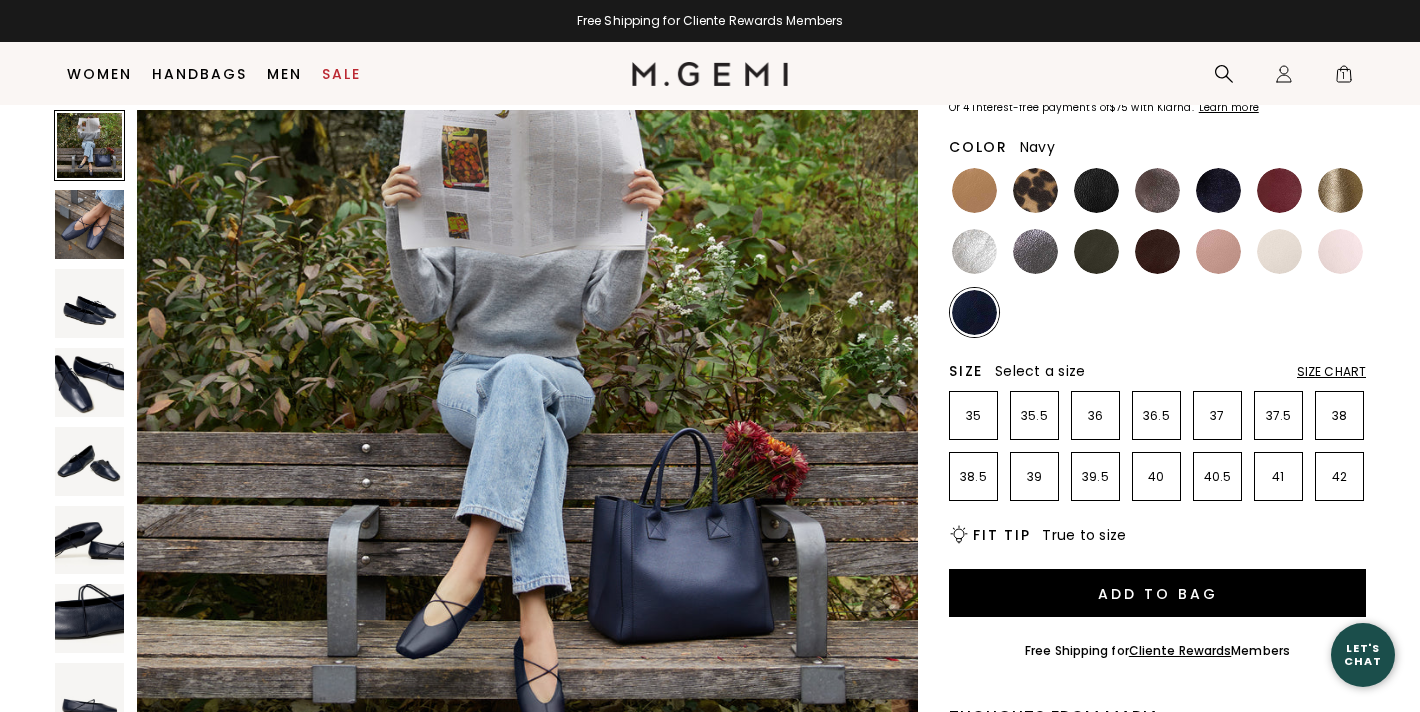 scroll, scrollTop: 0, scrollLeft: 0, axis: both 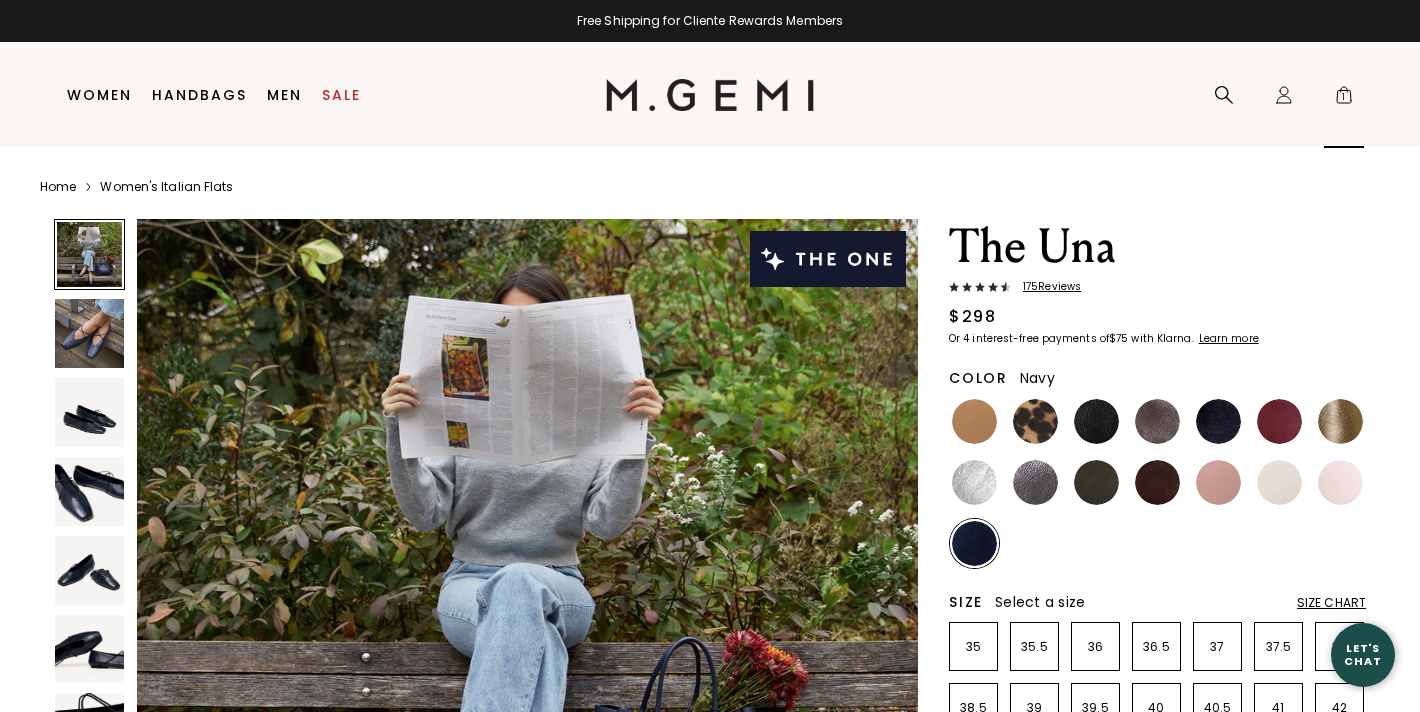 click on "1" at bounding box center (1344, 99) 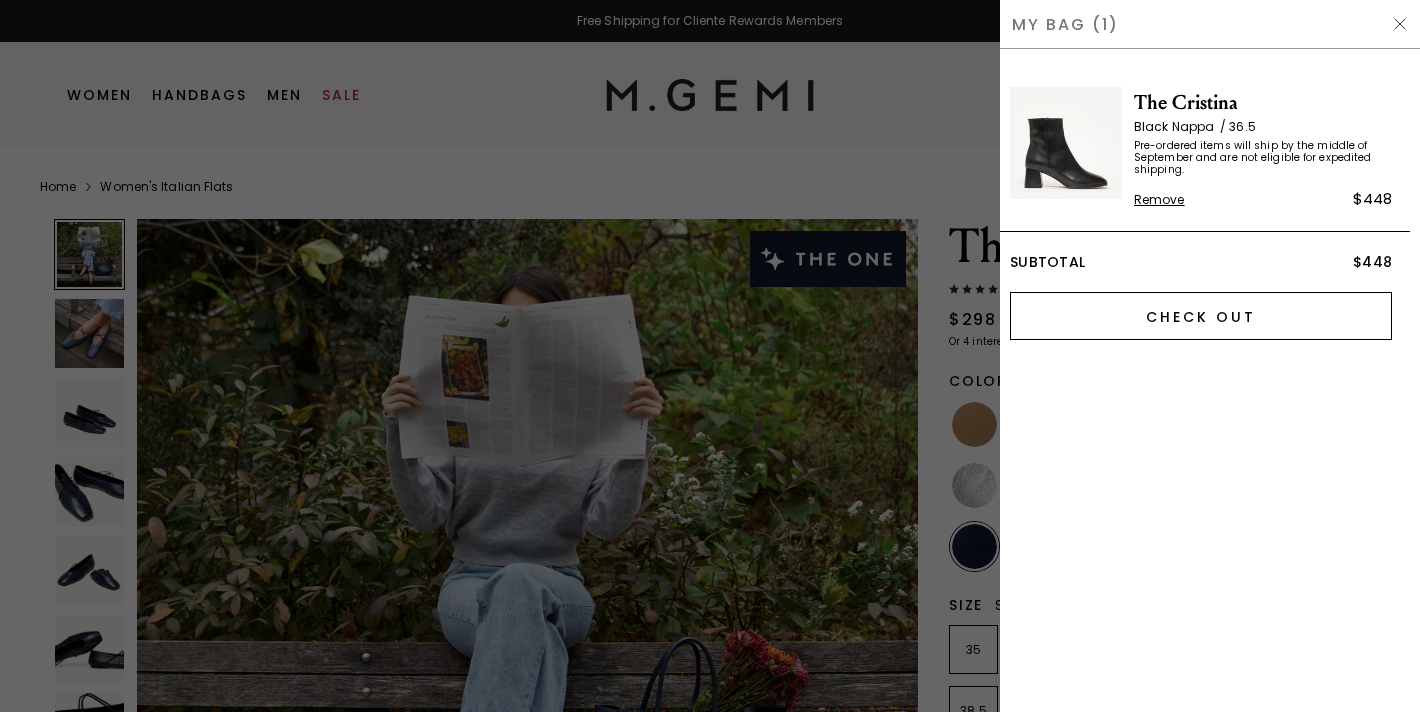click on "Check Out" at bounding box center (1201, 316) 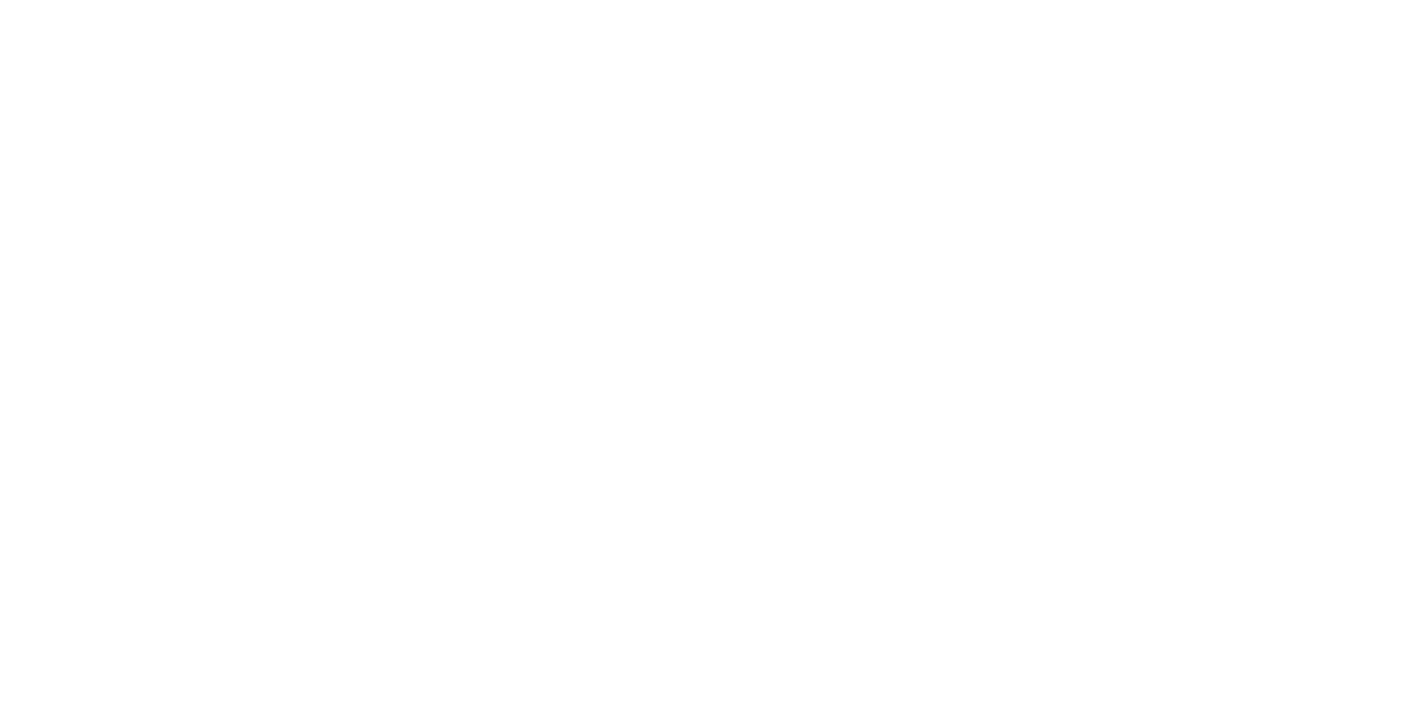scroll, scrollTop: 0, scrollLeft: 0, axis: both 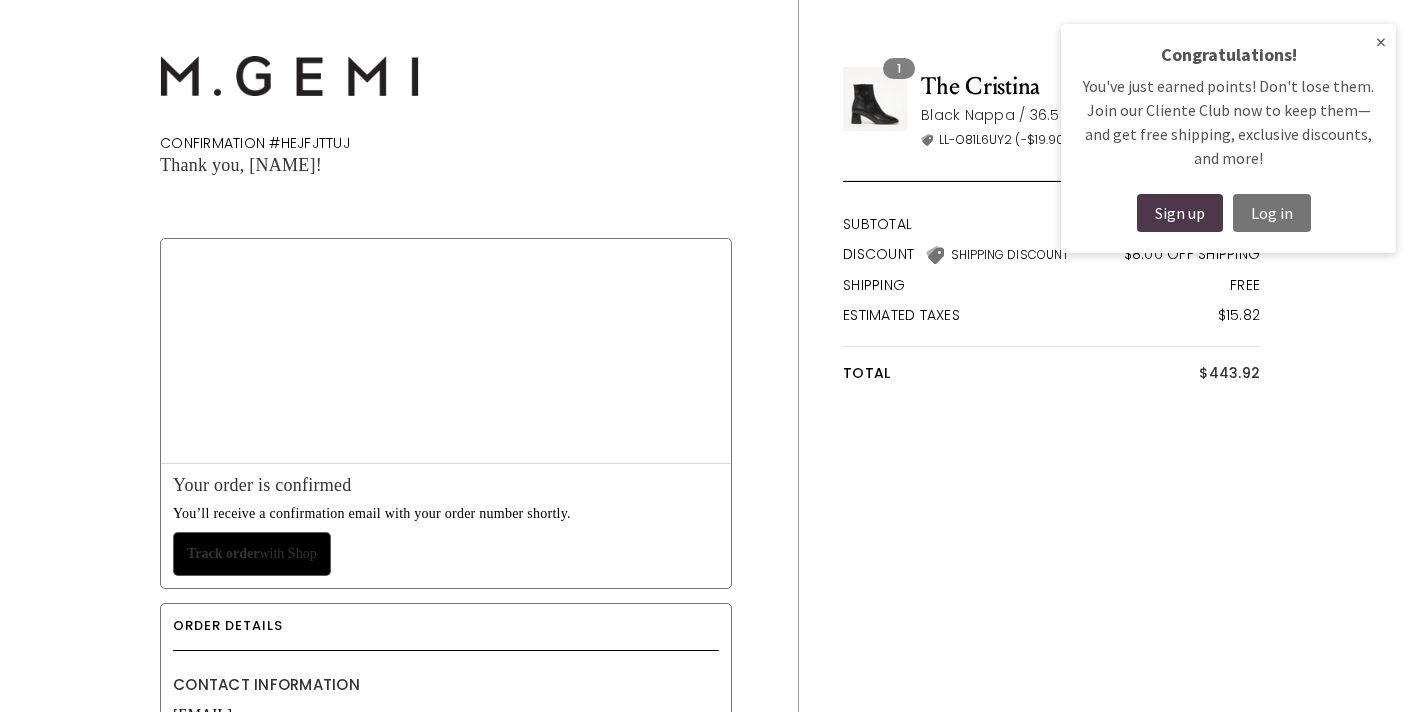 click at bounding box center (710, 712) 